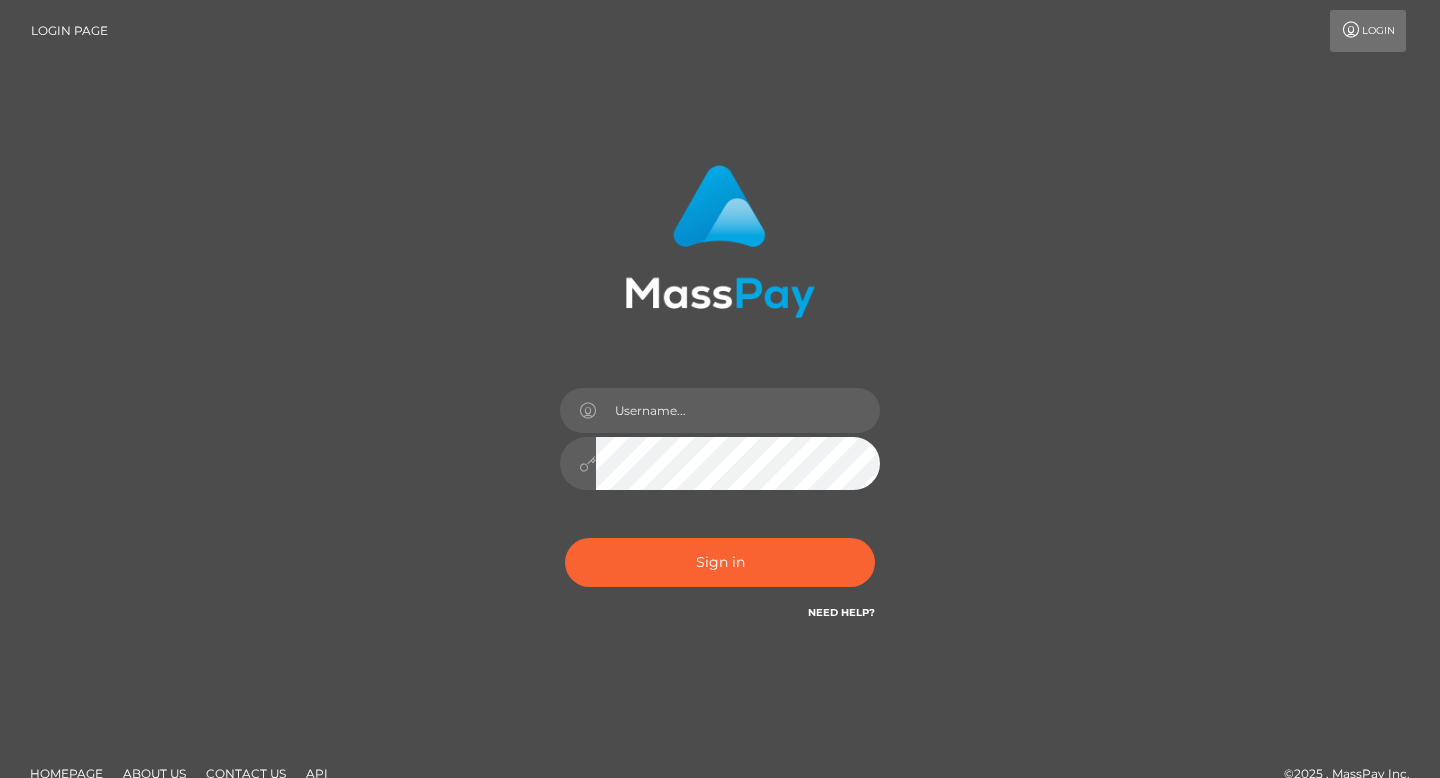 scroll, scrollTop: 0, scrollLeft: 0, axis: both 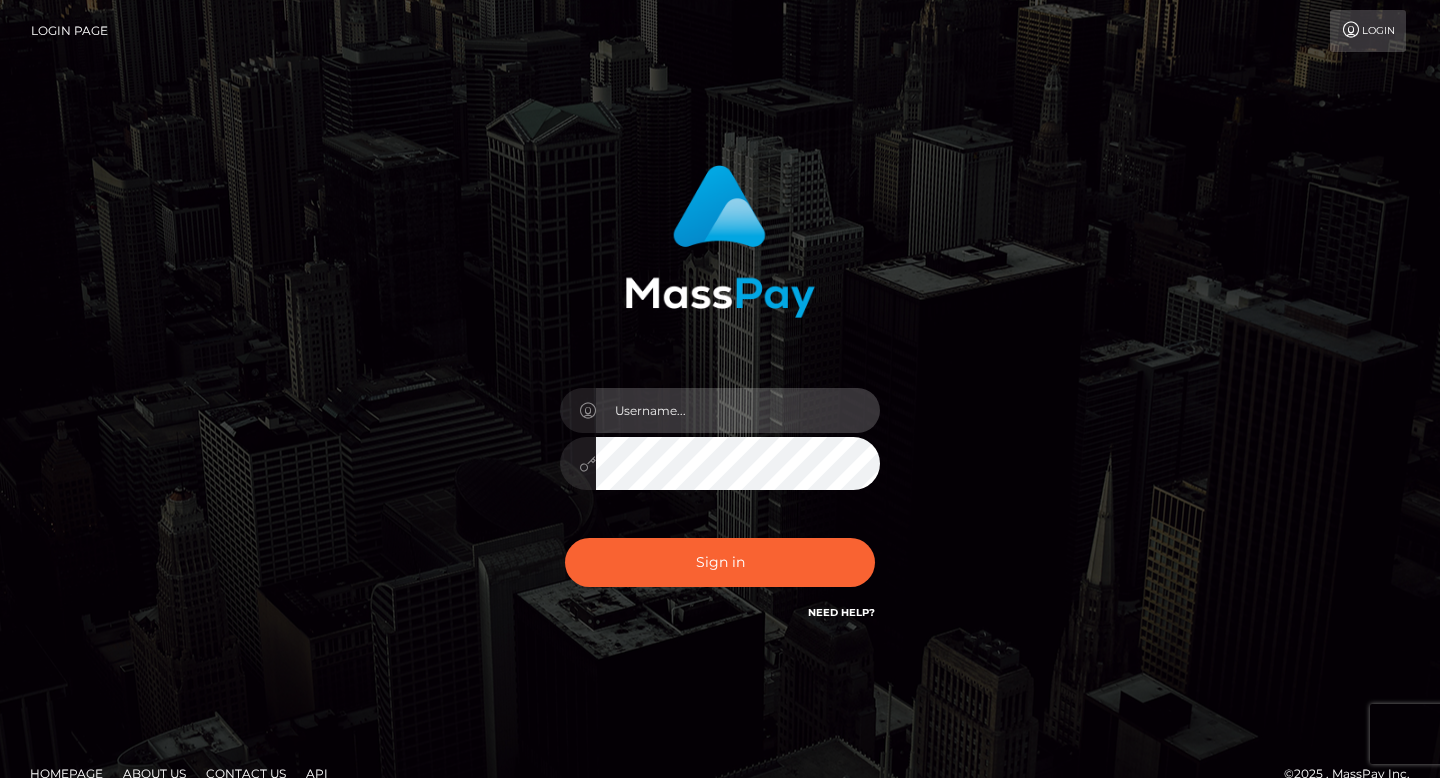 click at bounding box center [738, 410] 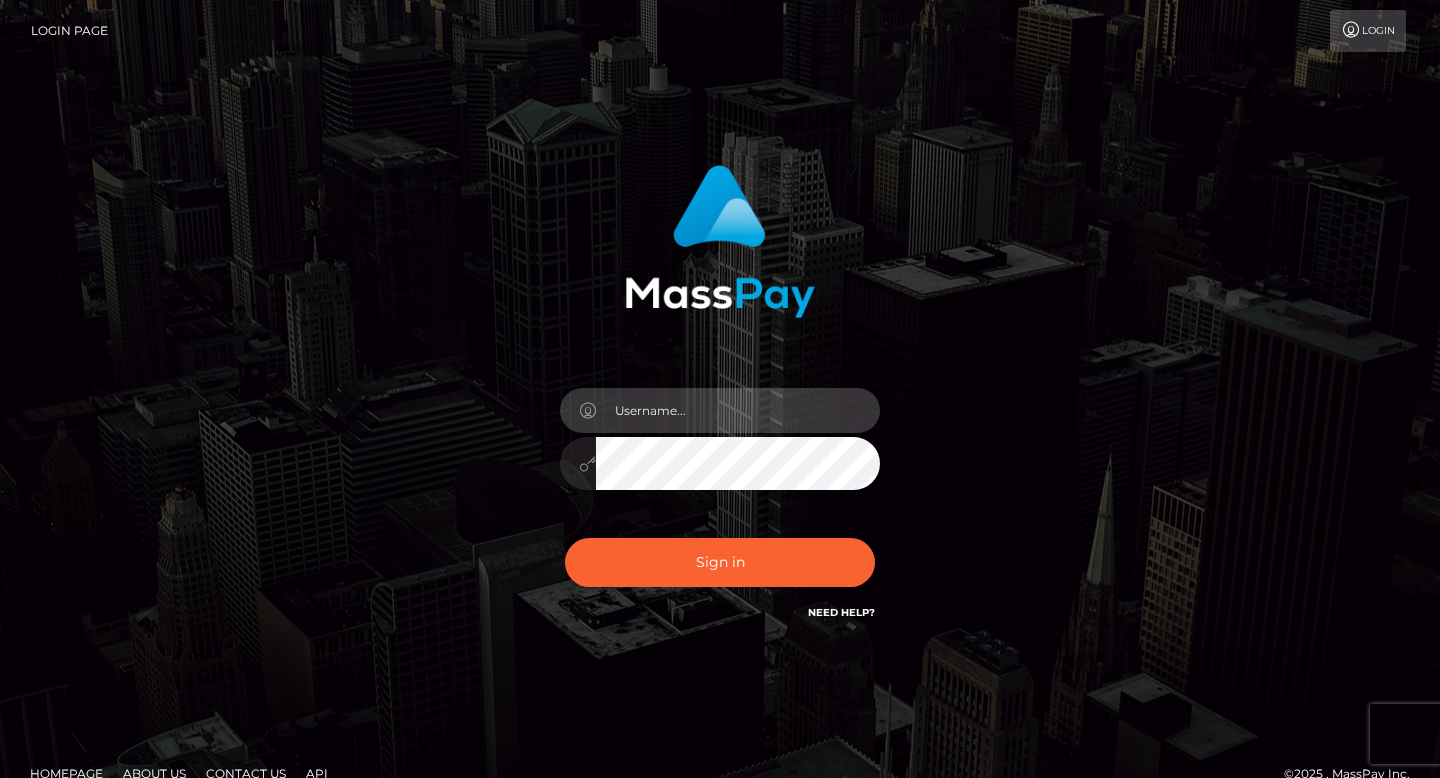 type on "[USERNAME]@[DOMAIN]" 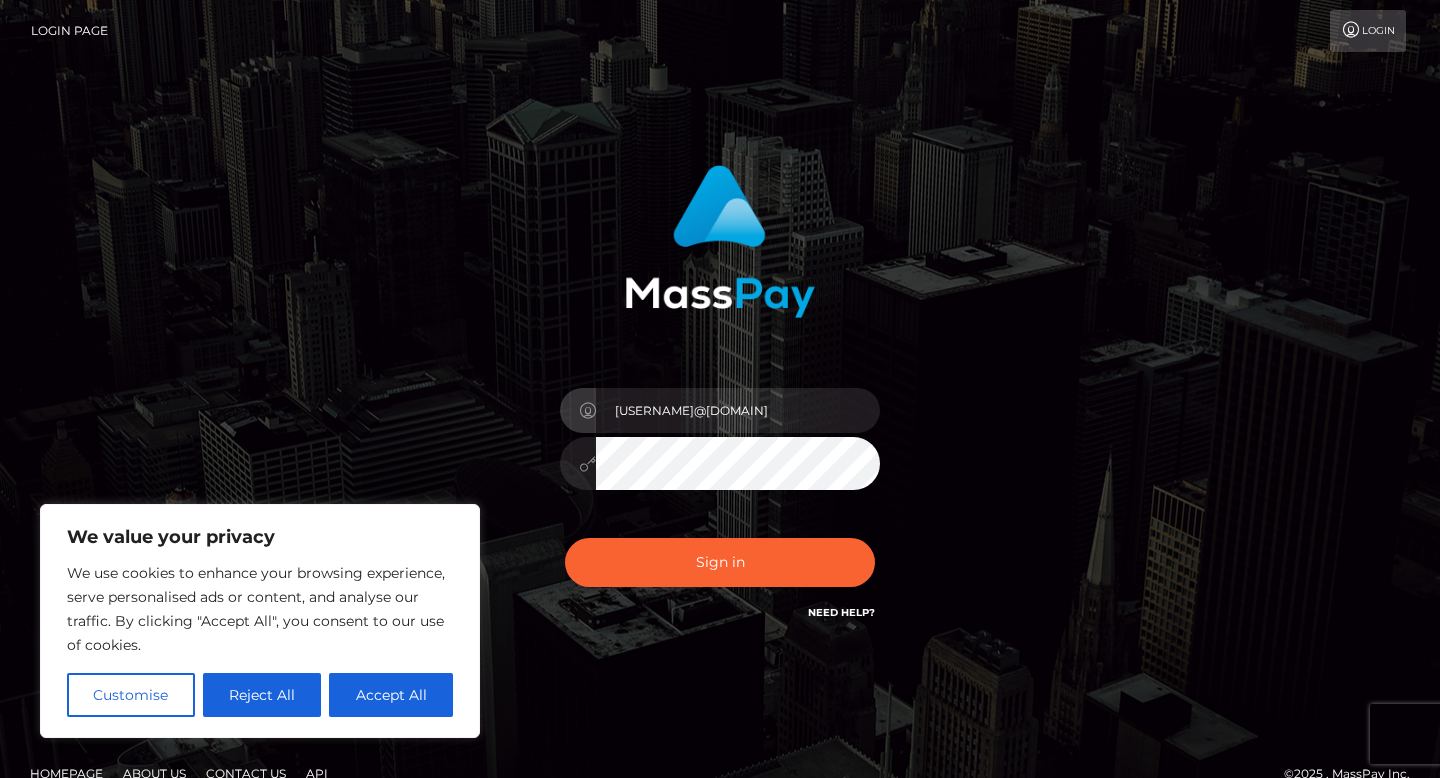 click on "Reject All" at bounding box center [262, 695] 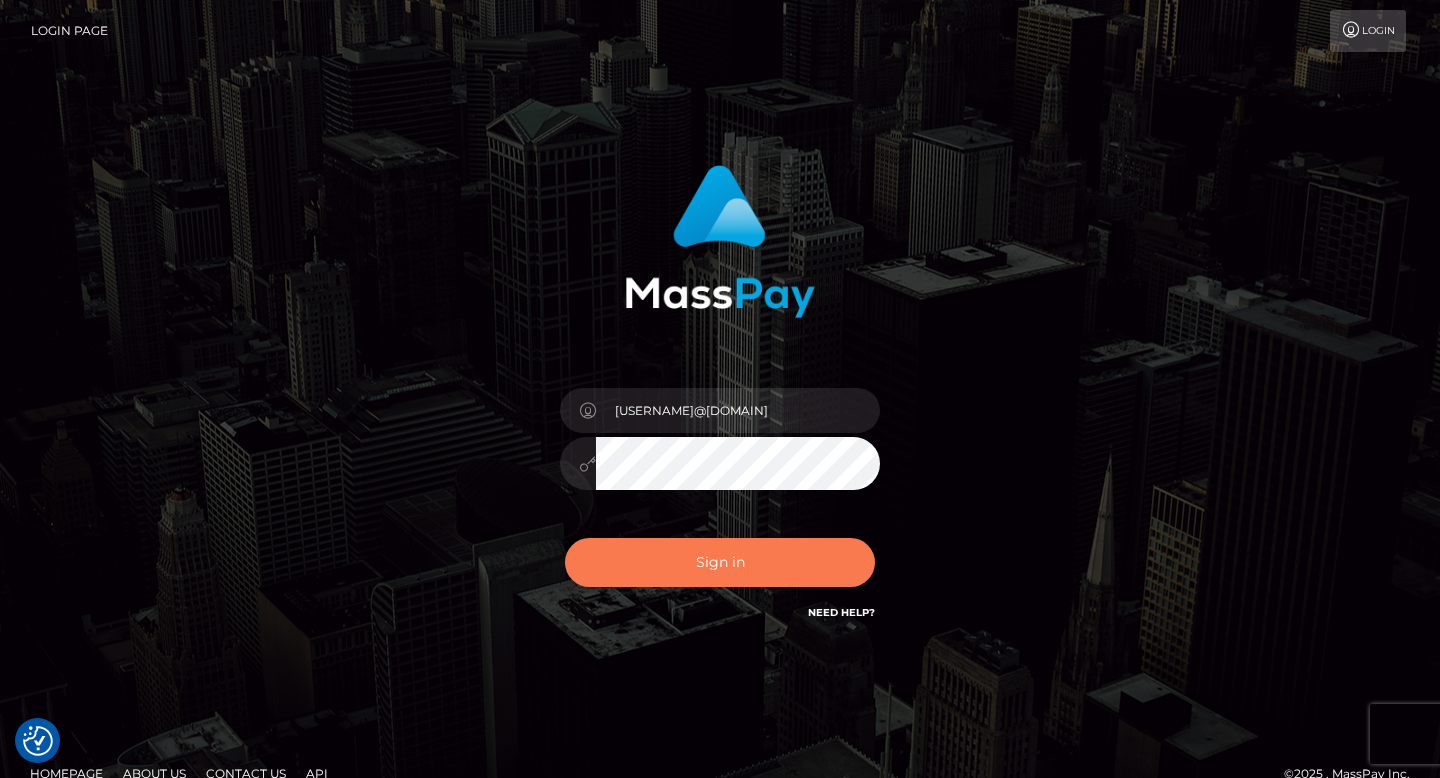 click on "Sign in" at bounding box center [720, 562] 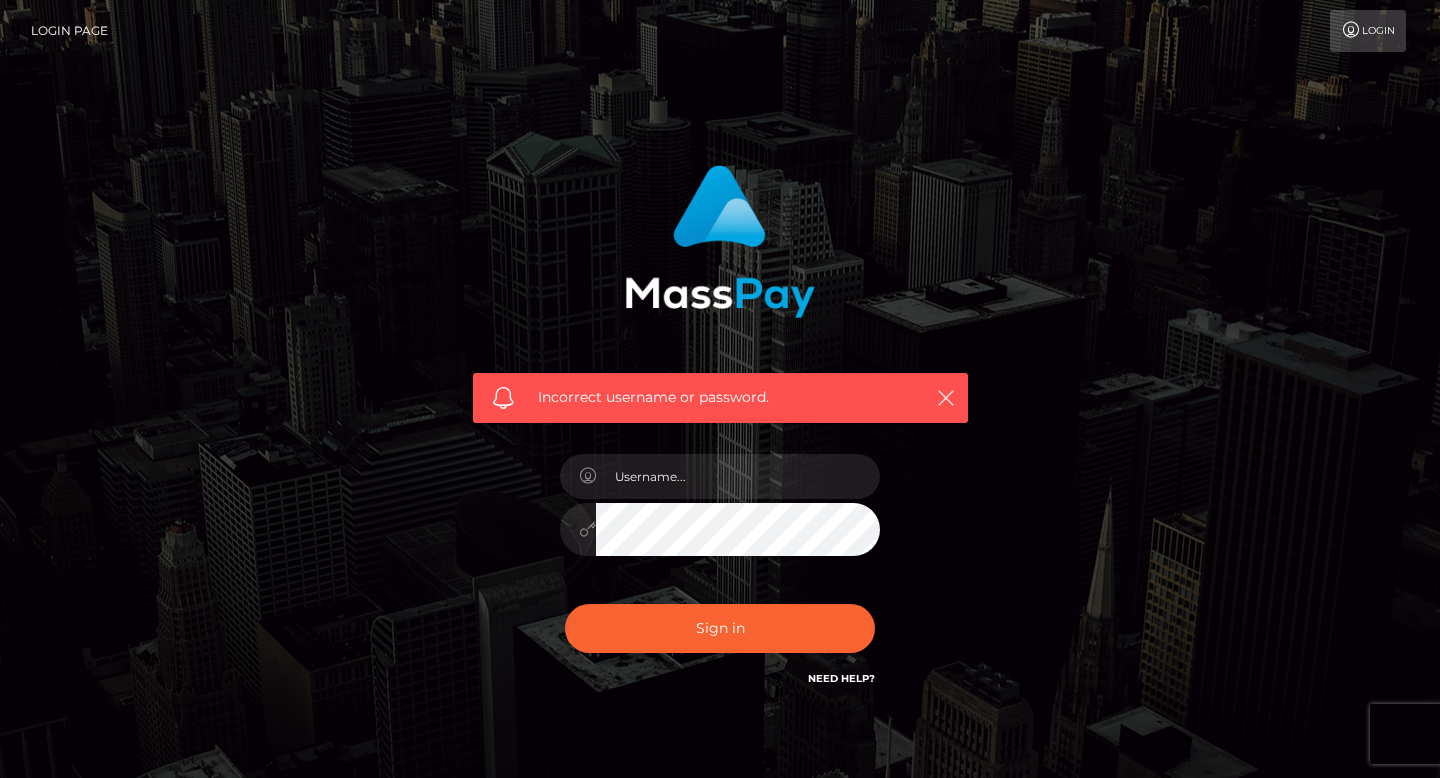 scroll, scrollTop: 0, scrollLeft: 0, axis: both 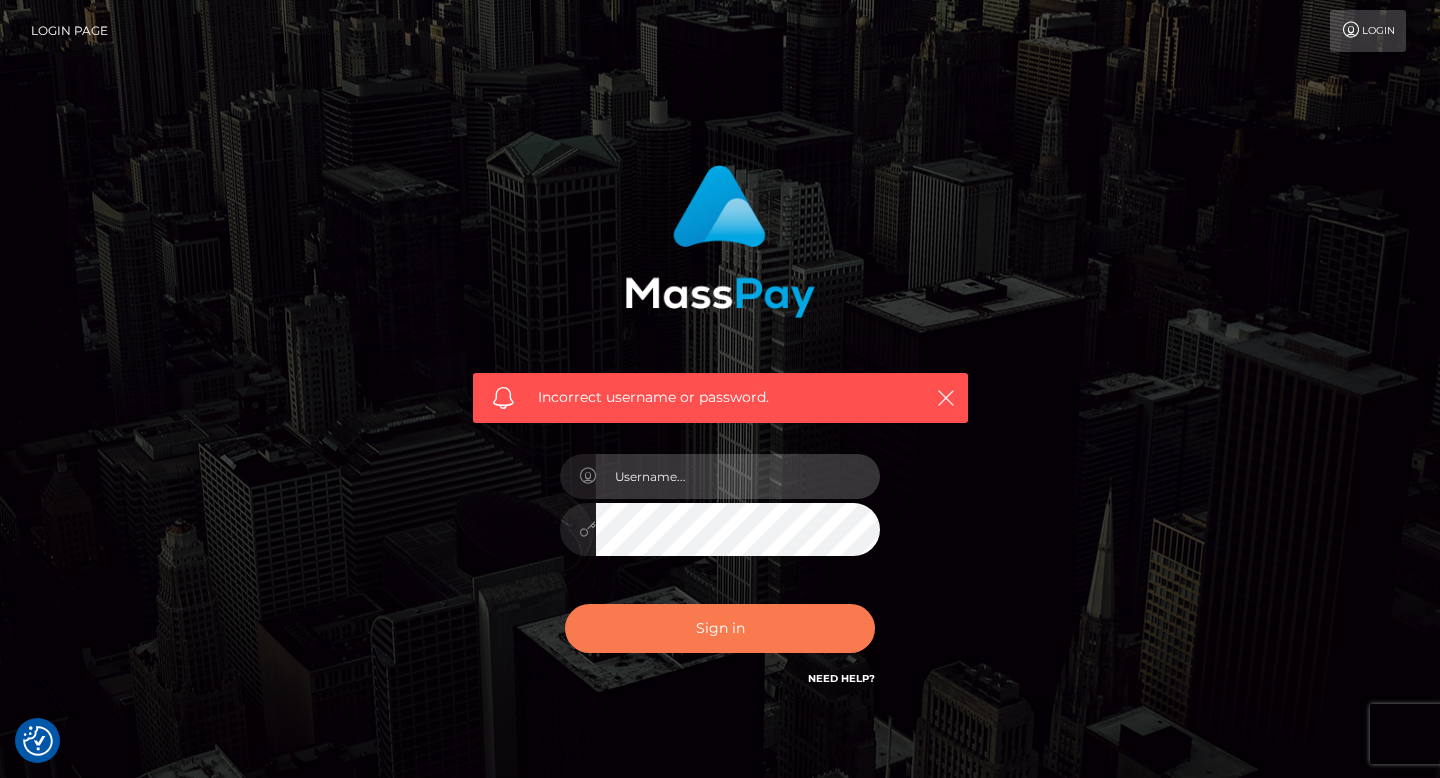 type on "[USERNAME]@[DOMAIN]" 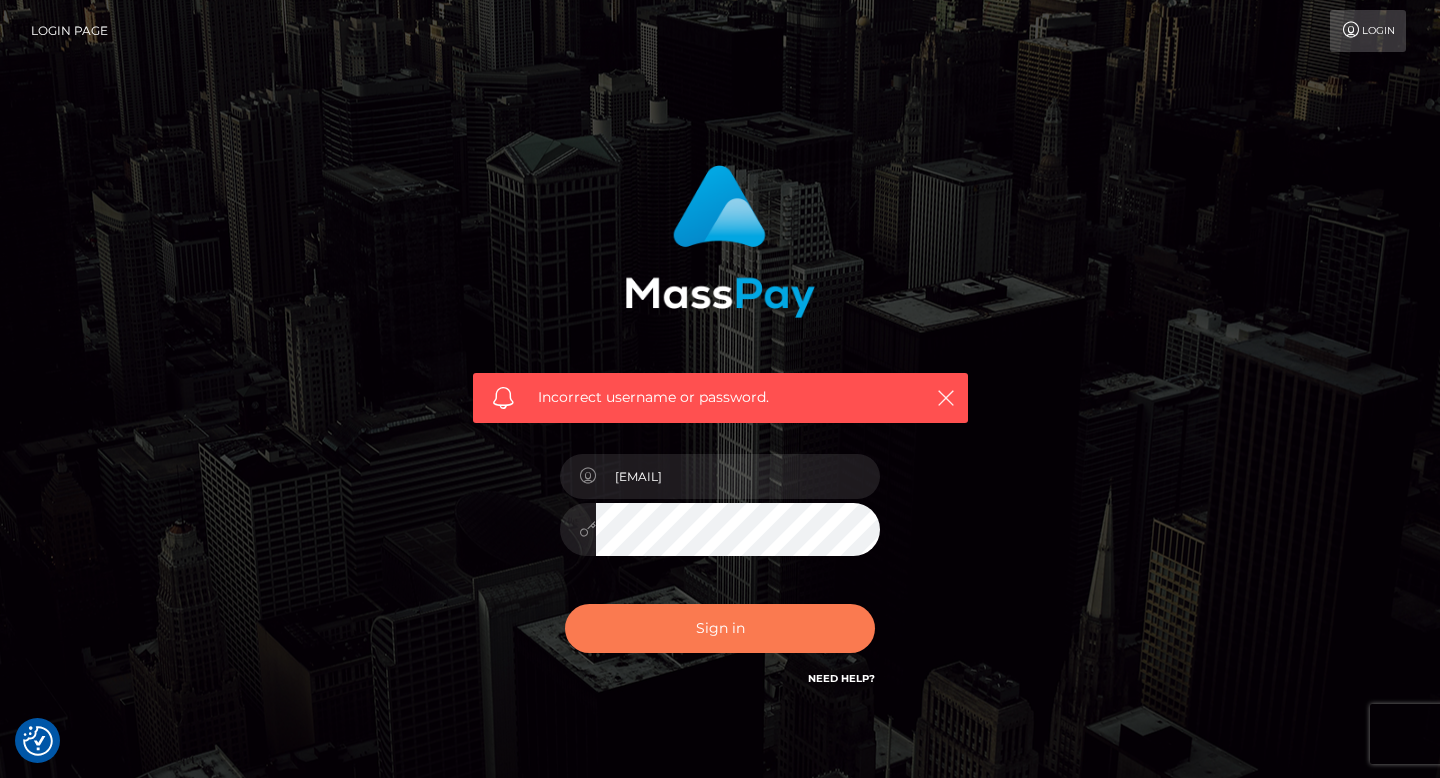 click on "Sign in" at bounding box center (720, 628) 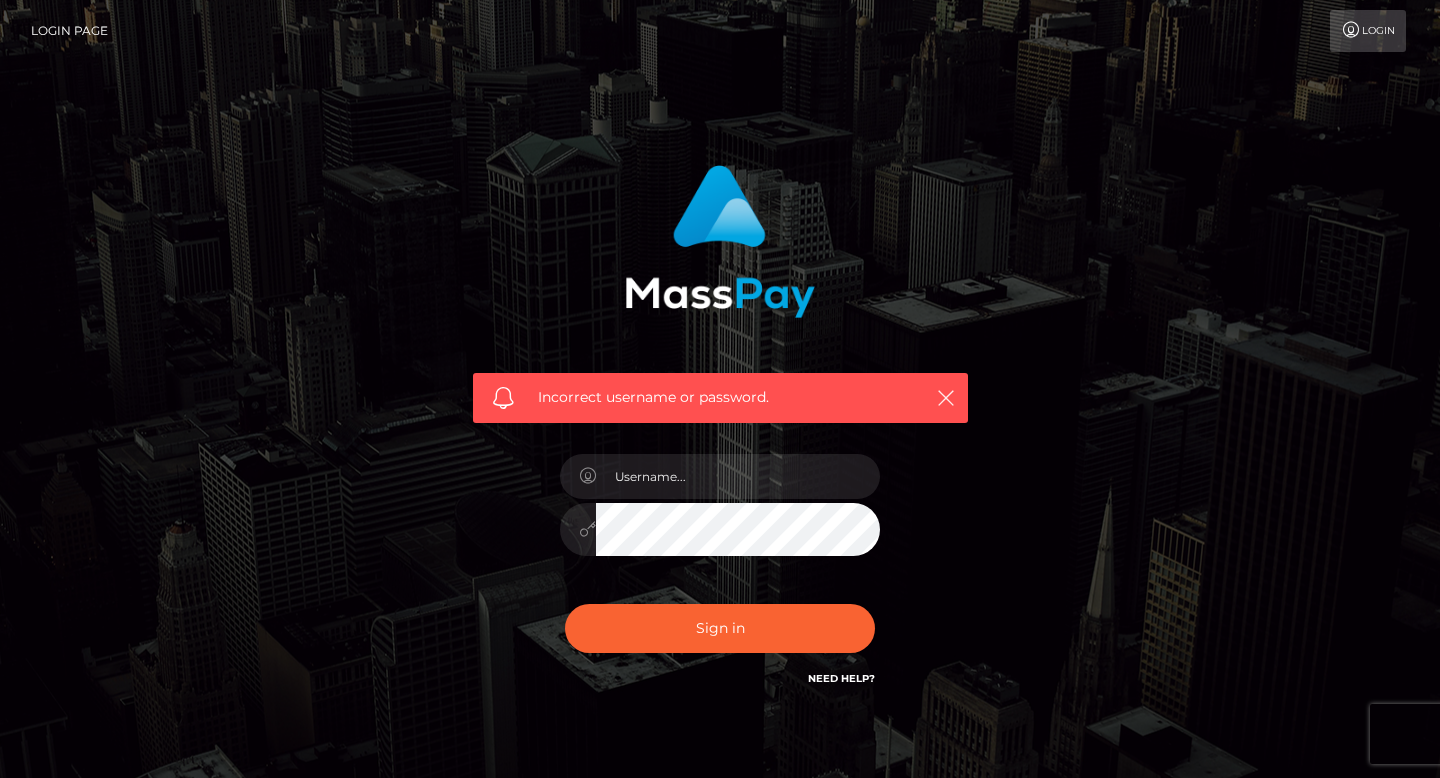 scroll, scrollTop: 0, scrollLeft: 0, axis: both 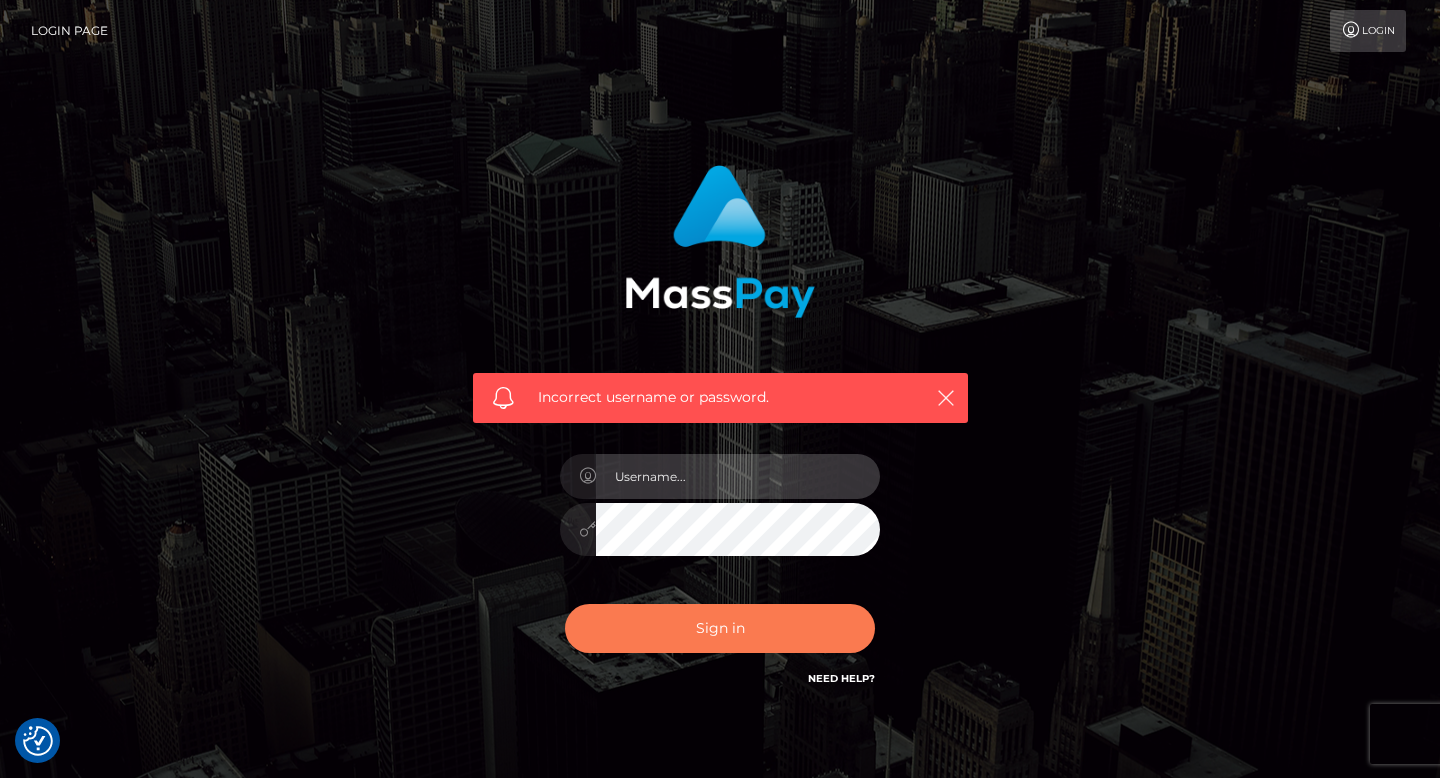 type on "[EMAIL]" 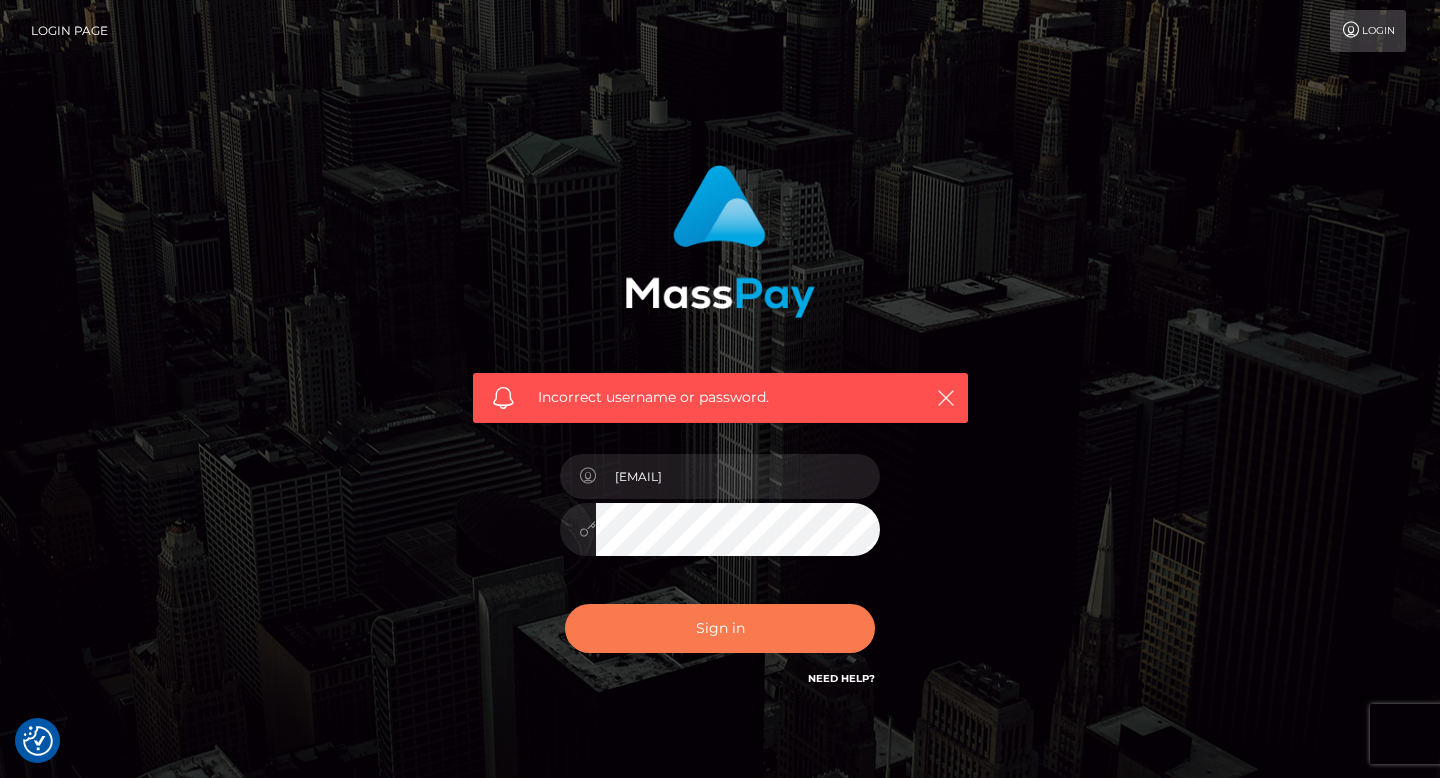 click on "Sign in" at bounding box center [720, 628] 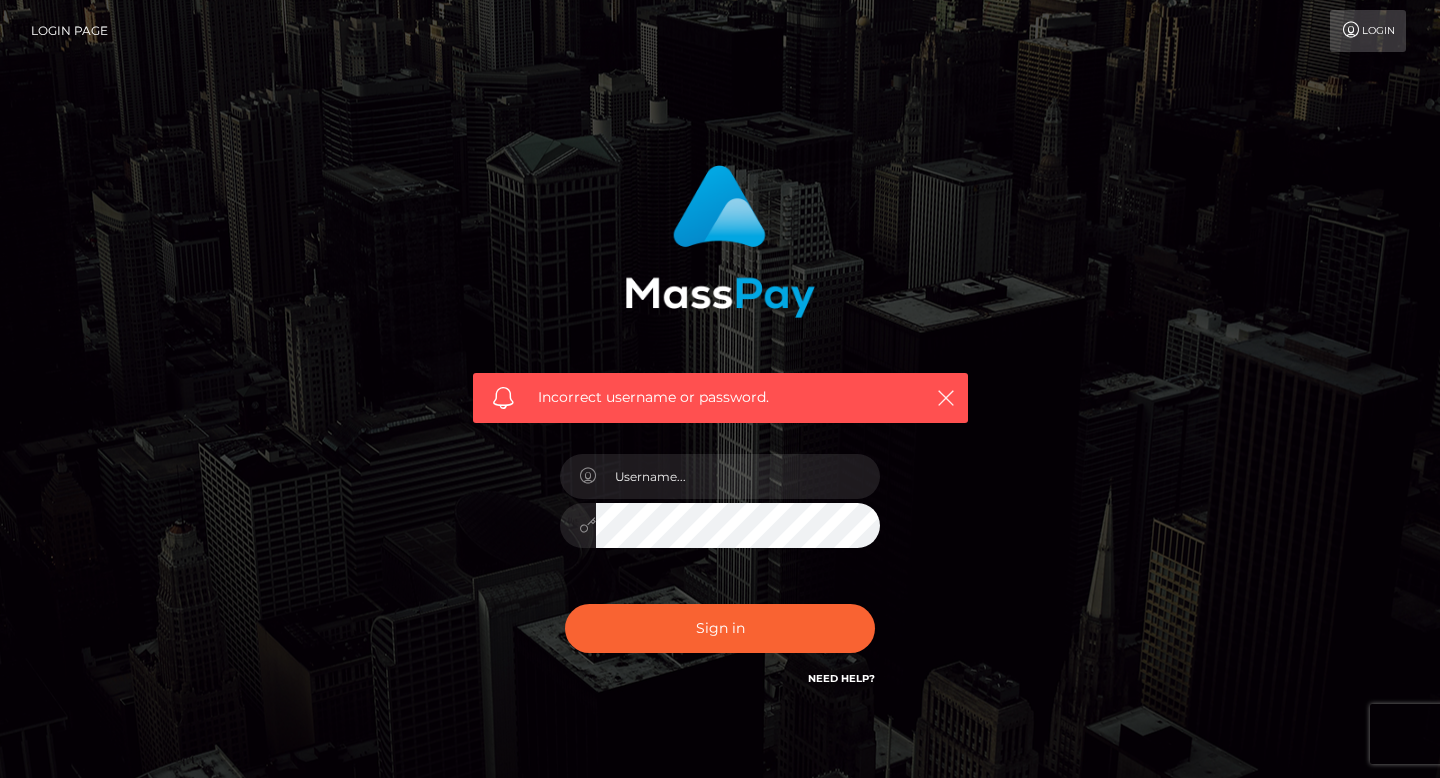 scroll, scrollTop: 0, scrollLeft: 0, axis: both 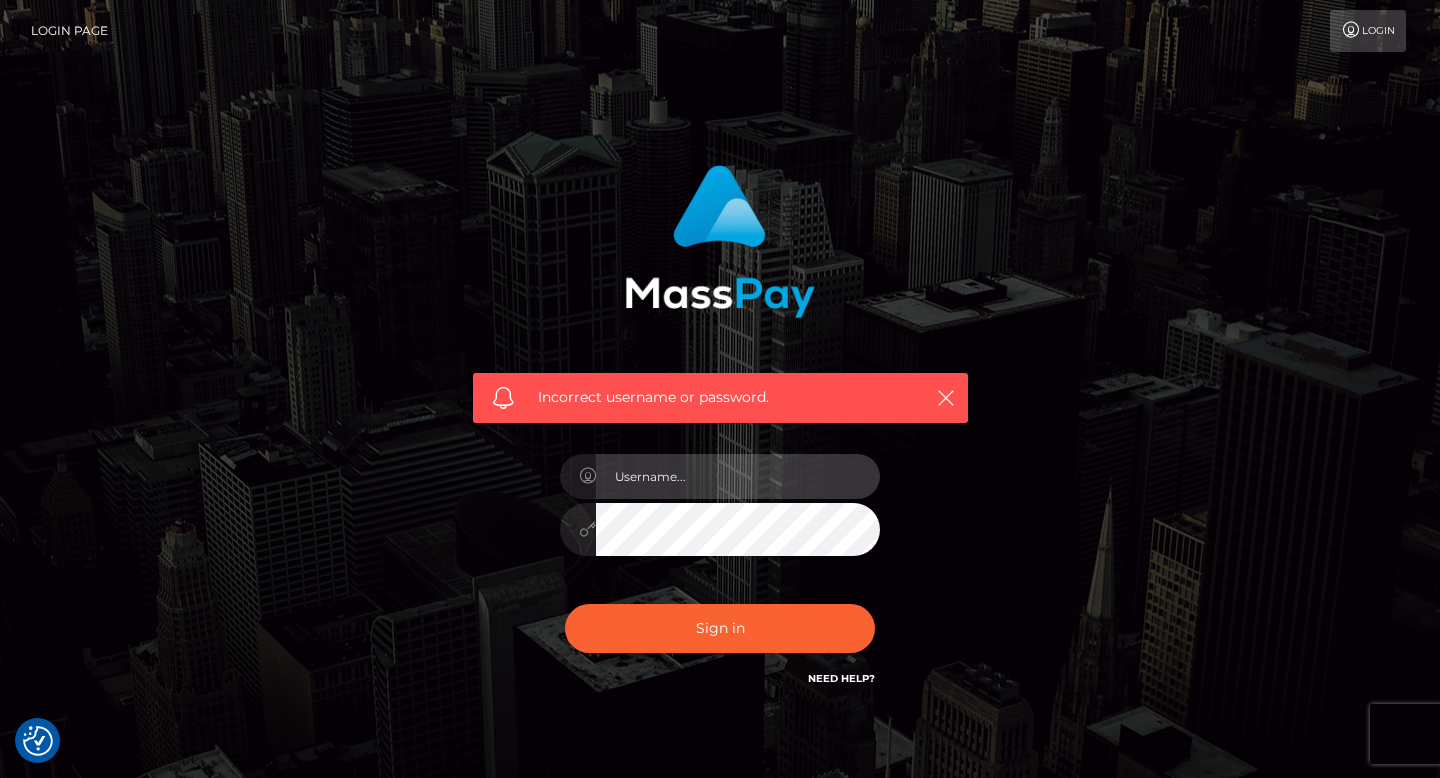 type on "[USERNAME]@[DOMAIN]" 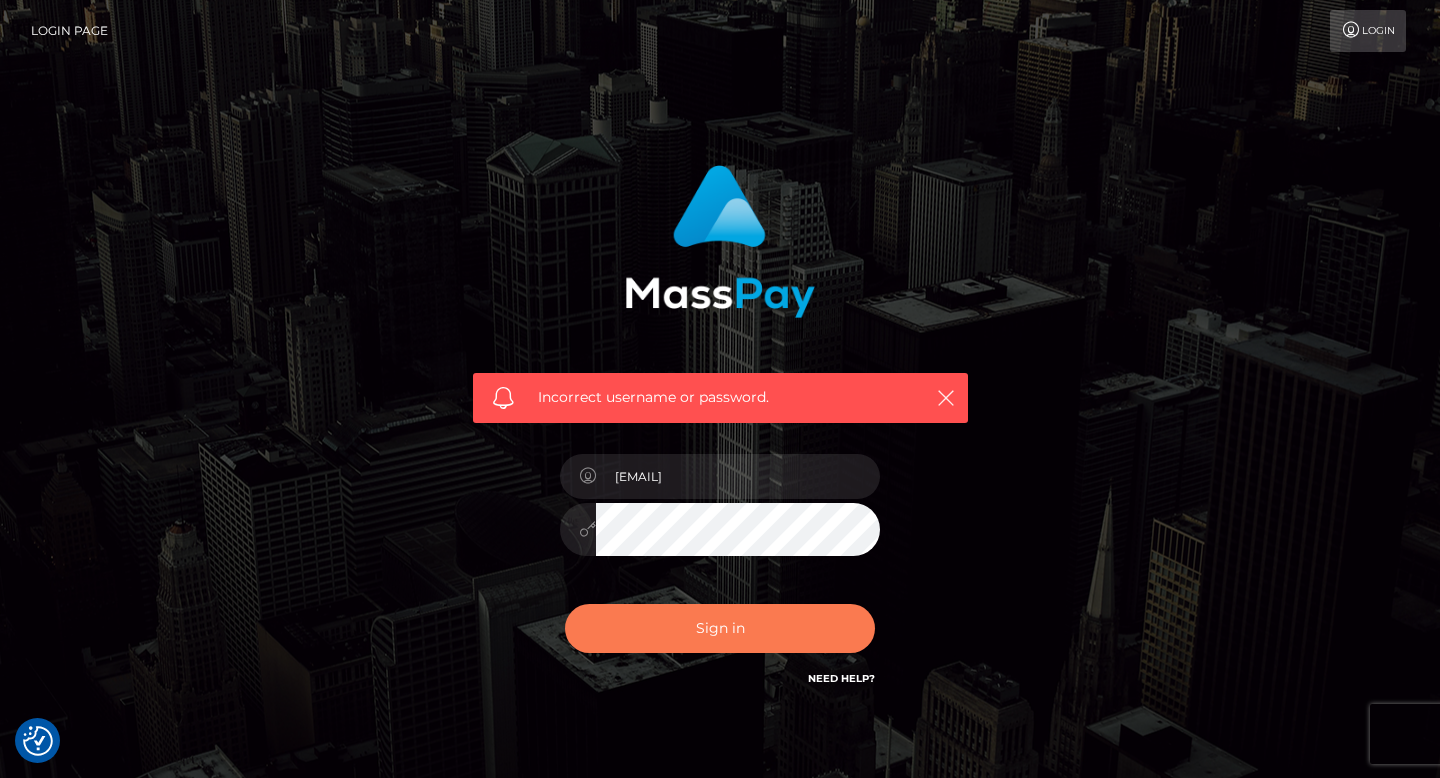 click on "Sign in" at bounding box center [720, 628] 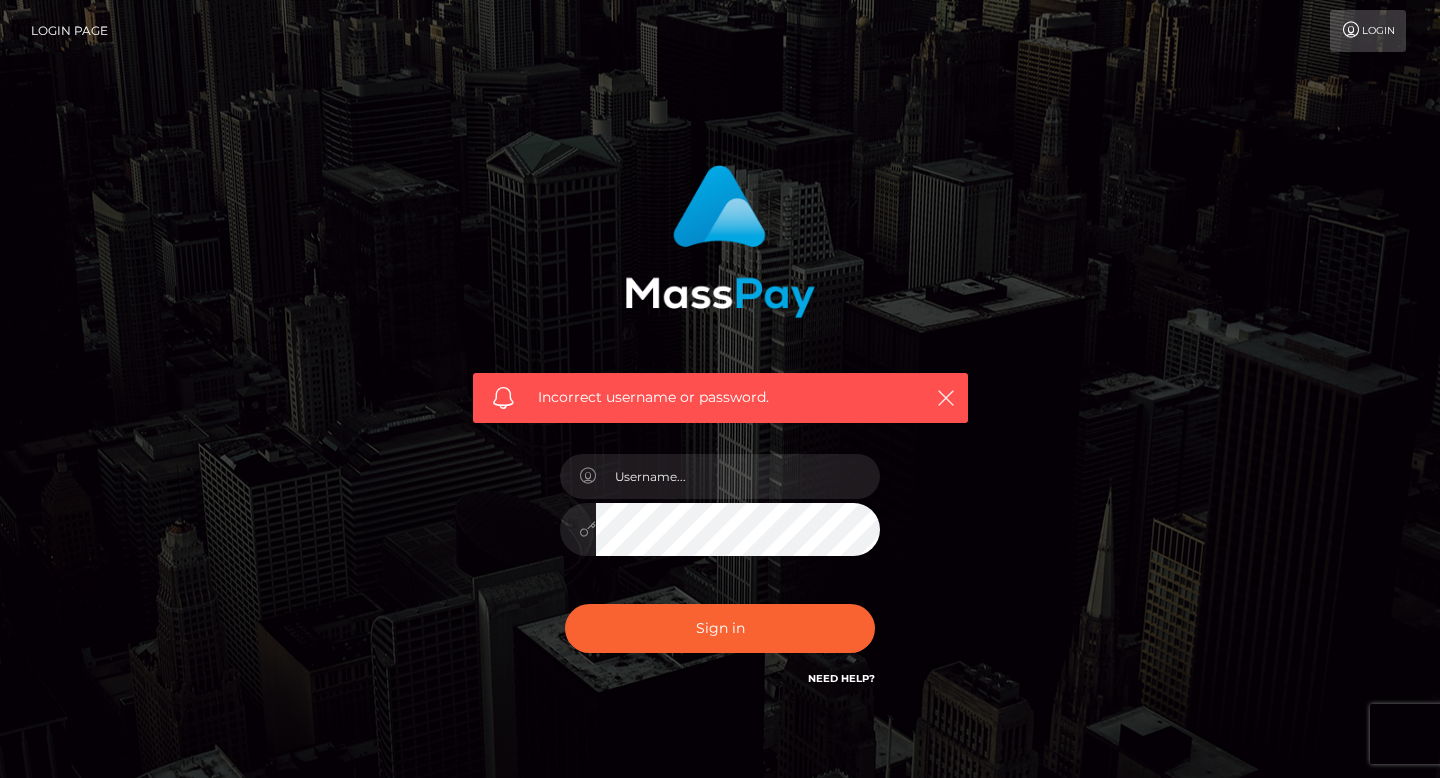 scroll, scrollTop: 0, scrollLeft: 0, axis: both 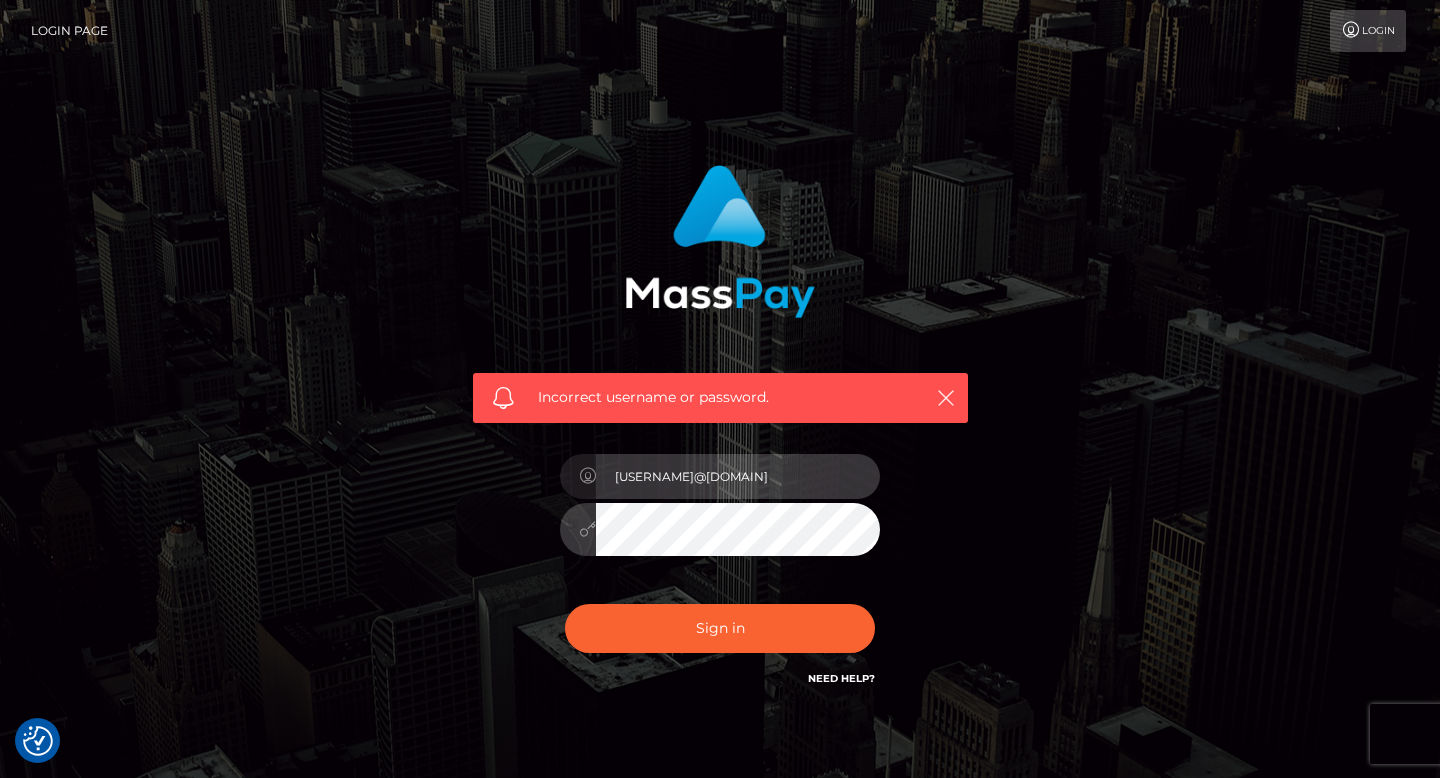 type on "Y2FtaXp6c2lsdmE1NUBnbWFpbC5jb20=" 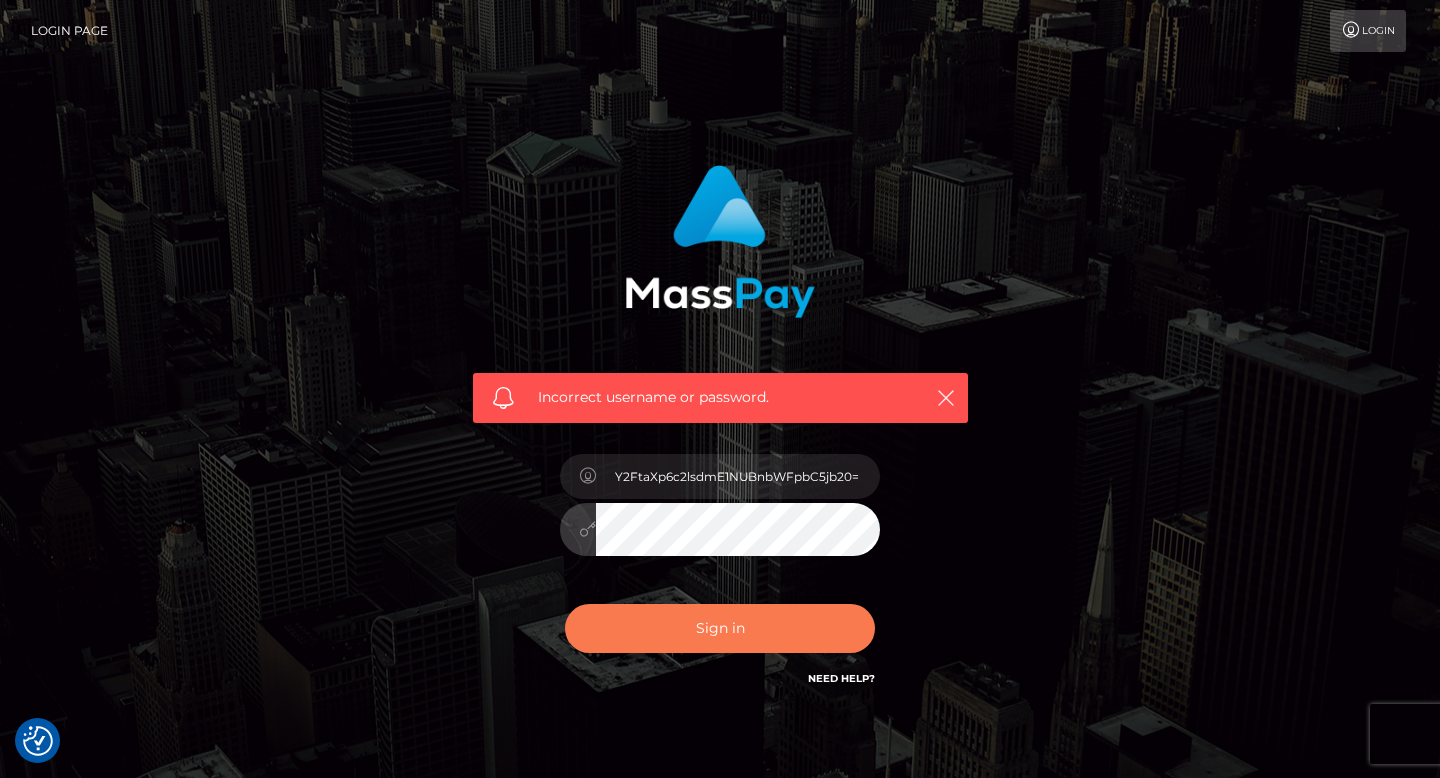 click on "Sign in" at bounding box center [720, 628] 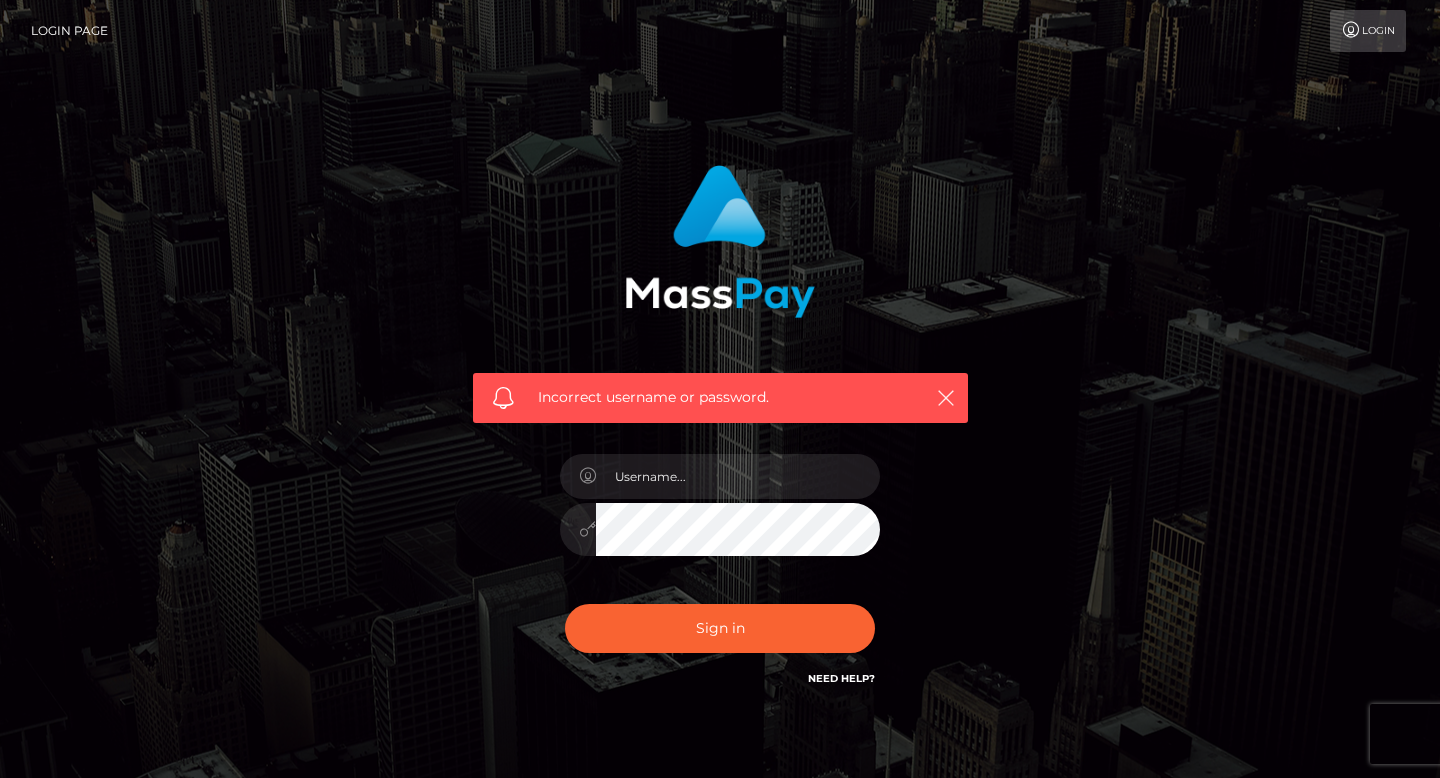 scroll, scrollTop: 0, scrollLeft: 0, axis: both 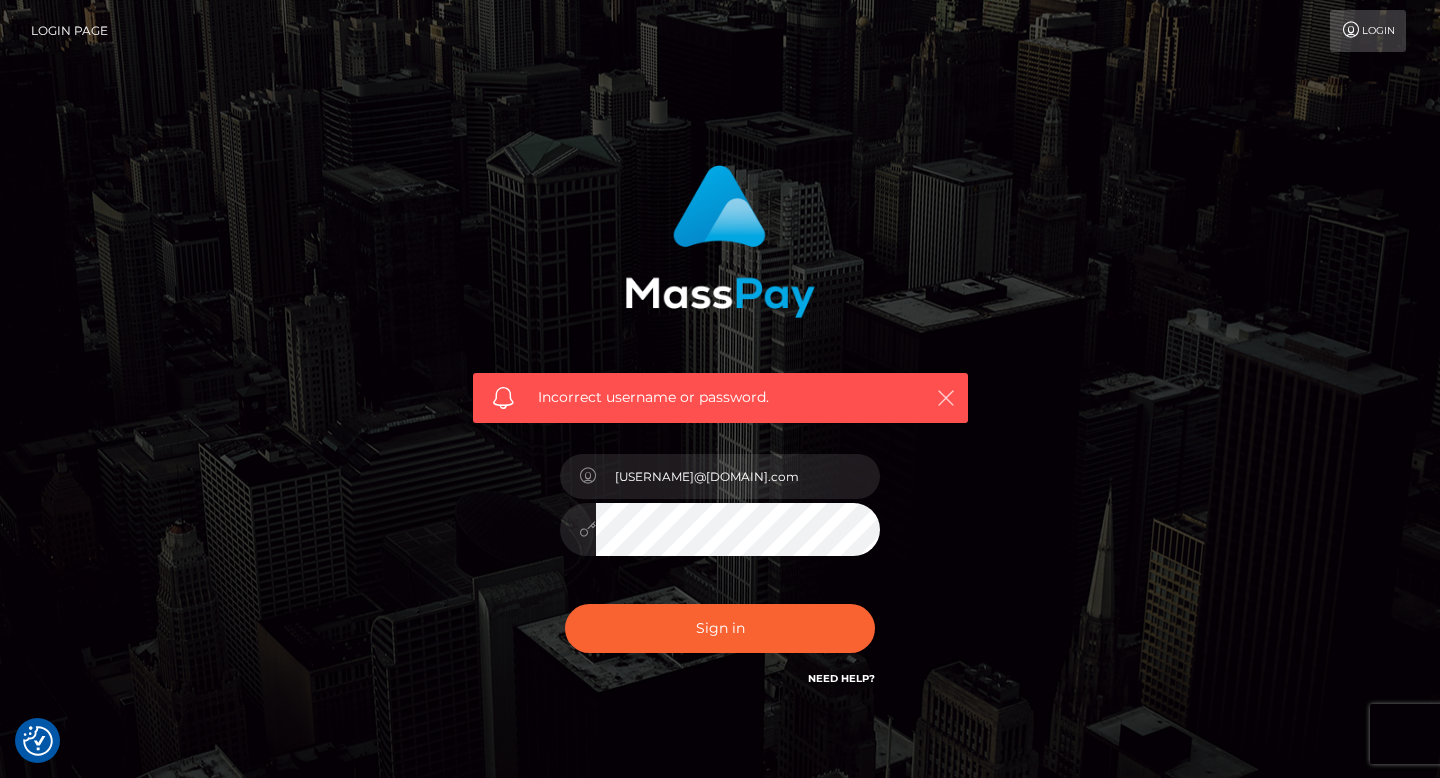 click at bounding box center (946, 398) 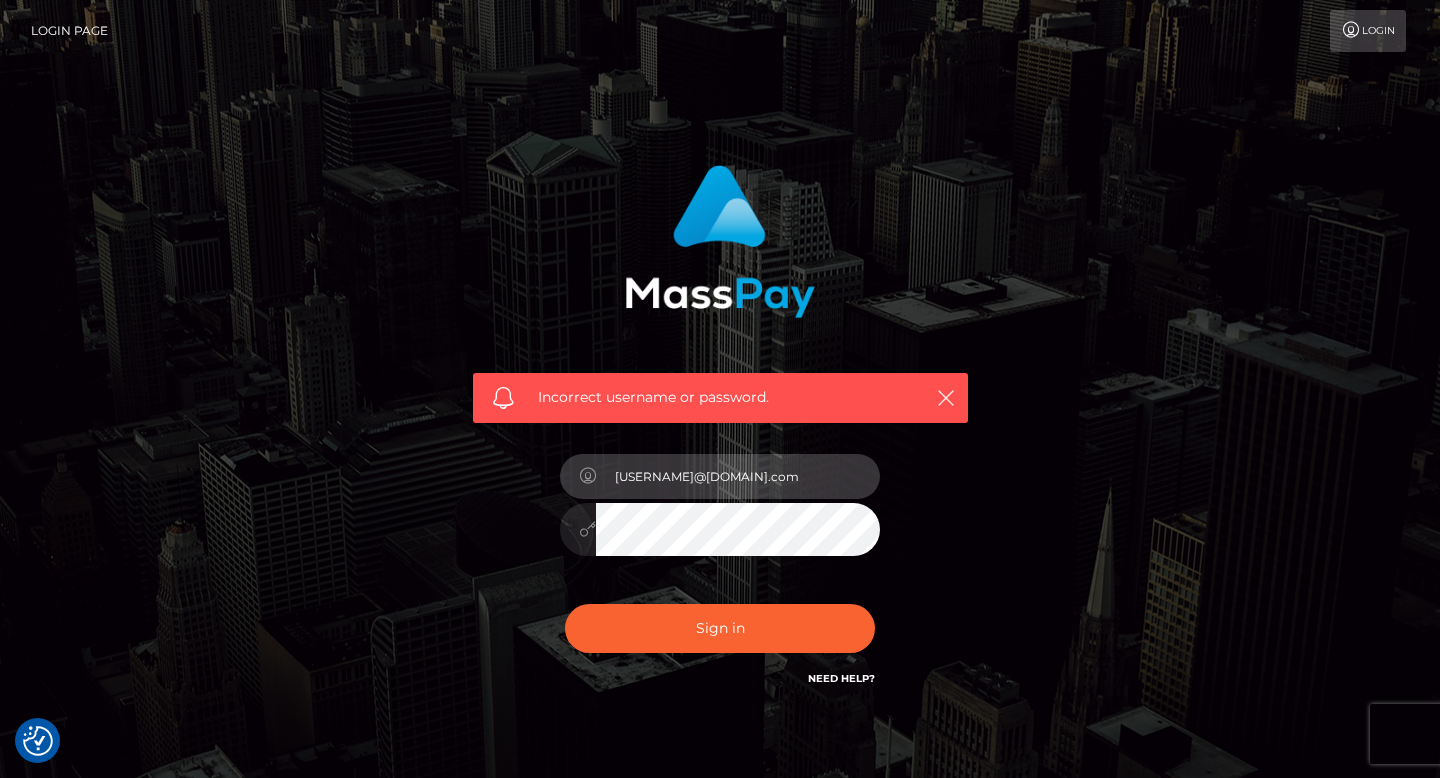 drag, startPoint x: 788, startPoint y: 519, endPoint x: 559, endPoint y: 529, distance: 229.21823 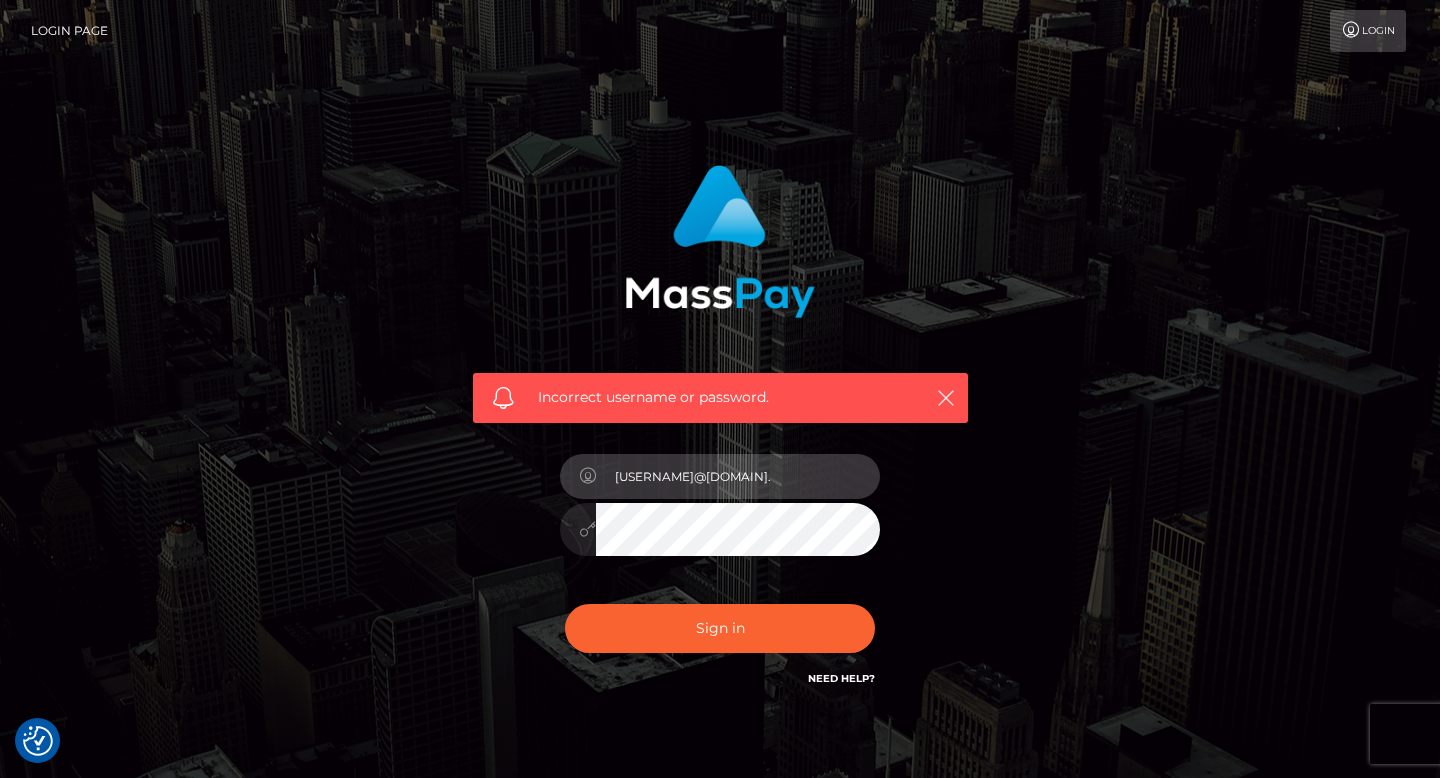 type on "camizzsilva55@gmail." 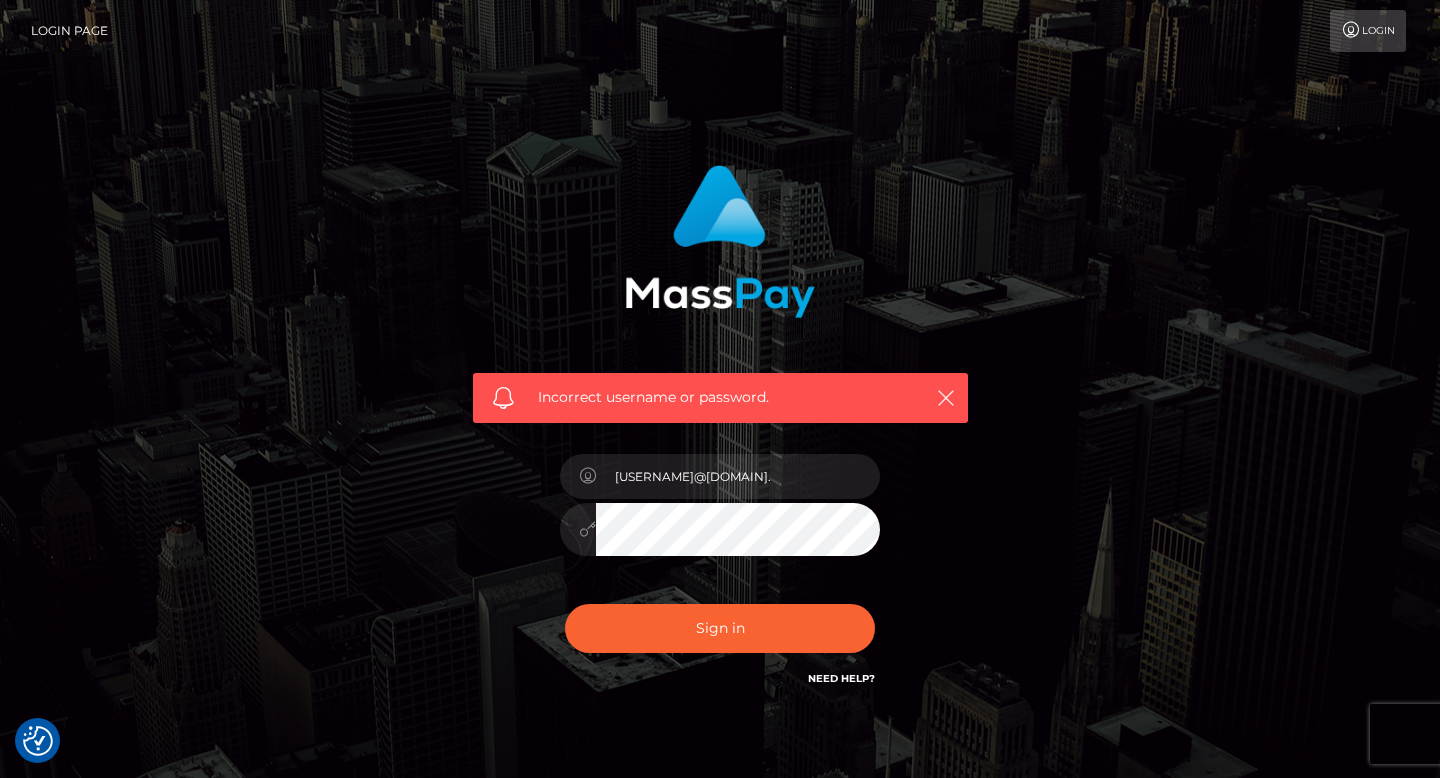 click on "Incorrect username or password.
camizzsilva55@gmail." at bounding box center (720, 437) 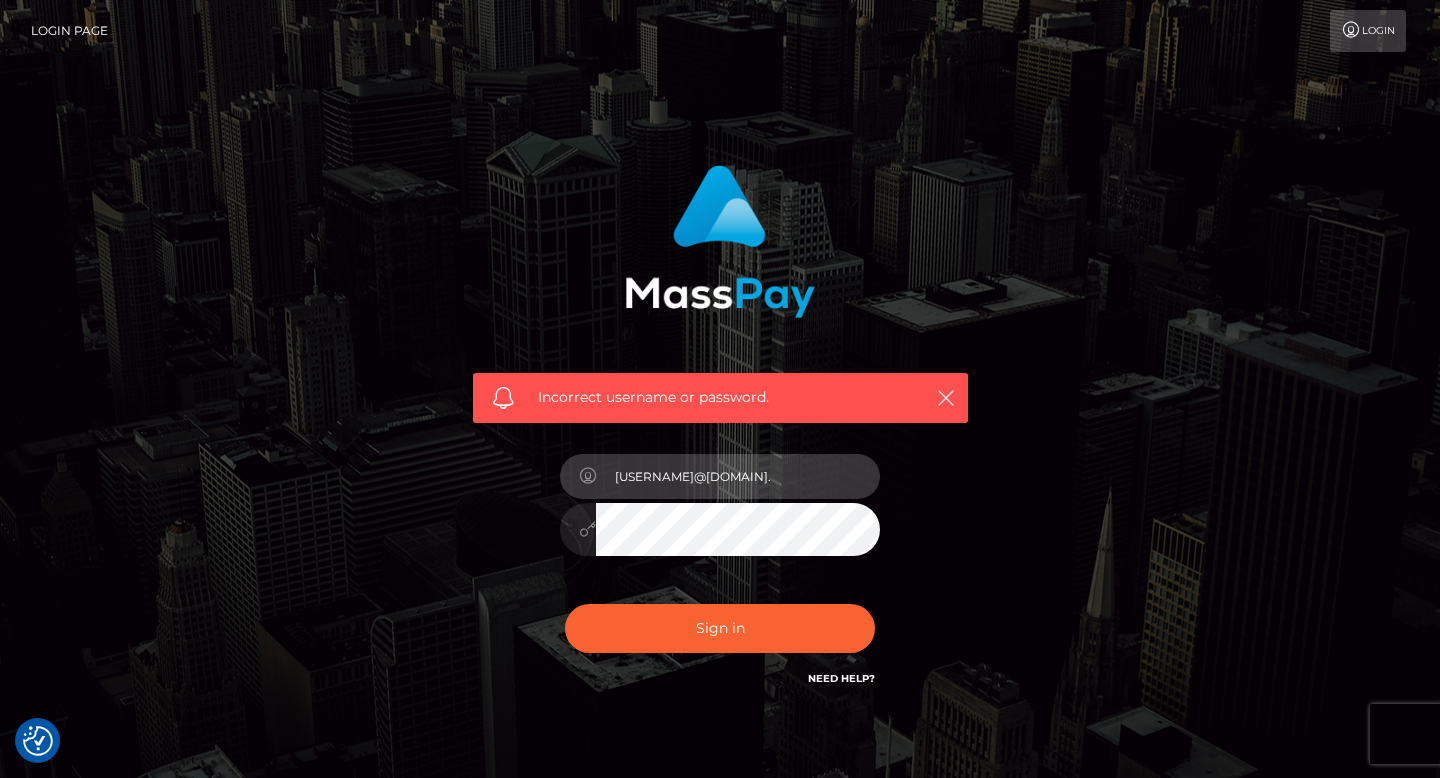 click on "camizzsilva55@gmail." at bounding box center [738, 476] 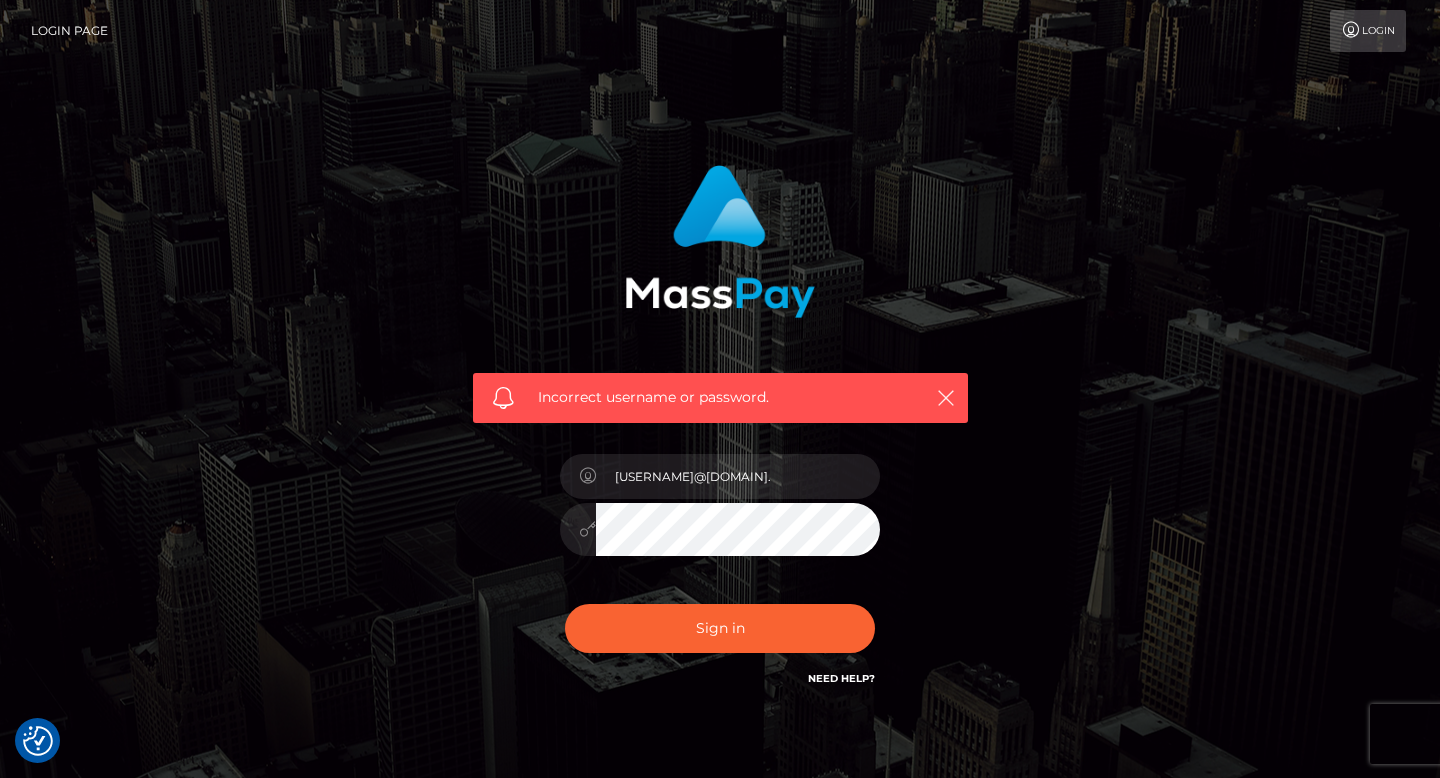click on "Login" at bounding box center (1368, 31) 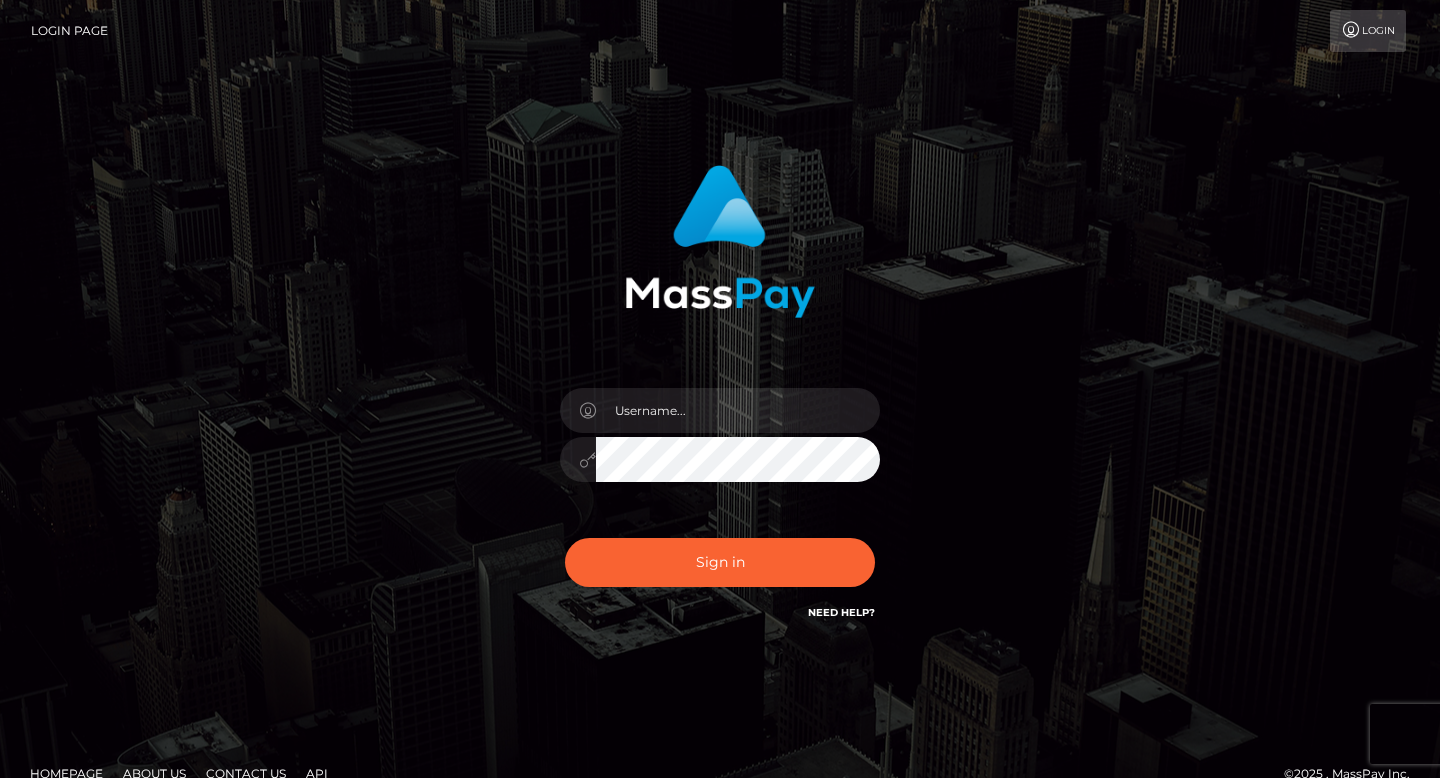 scroll, scrollTop: 0, scrollLeft: 0, axis: both 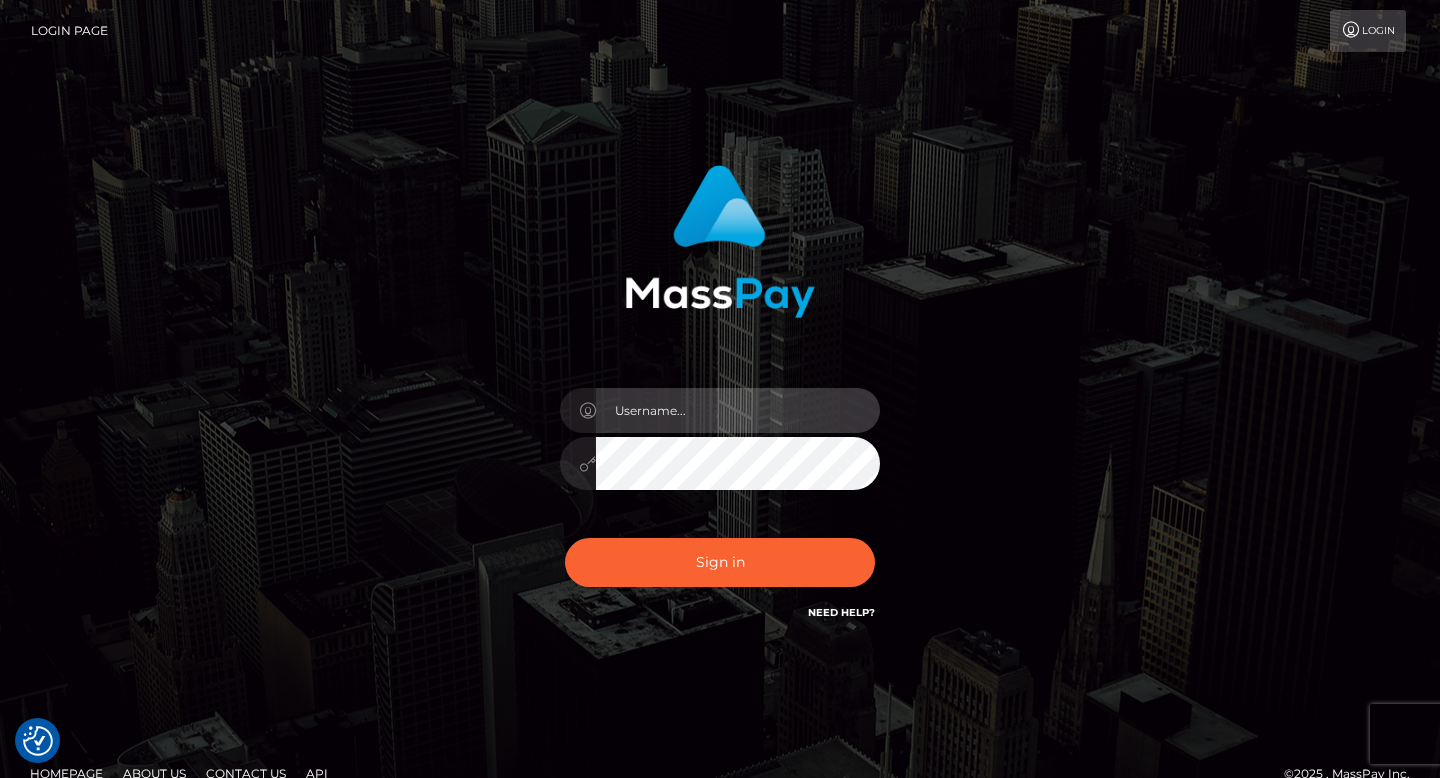 type on "[USERNAME]@[DOMAIN]" 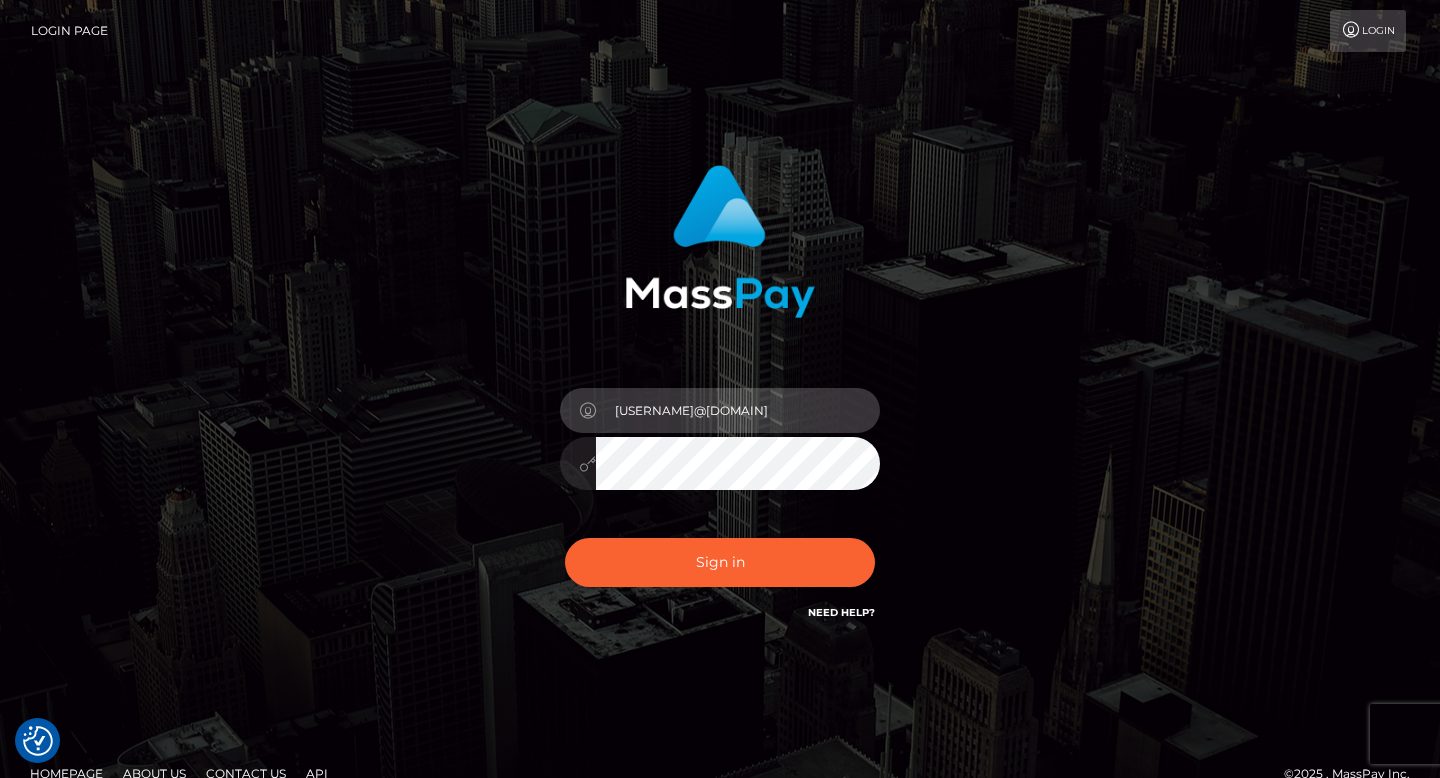 drag, startPoint x: 856, startPoint y: 409, endPoint x: 569, endPoint y: 418, distance: 287.14108 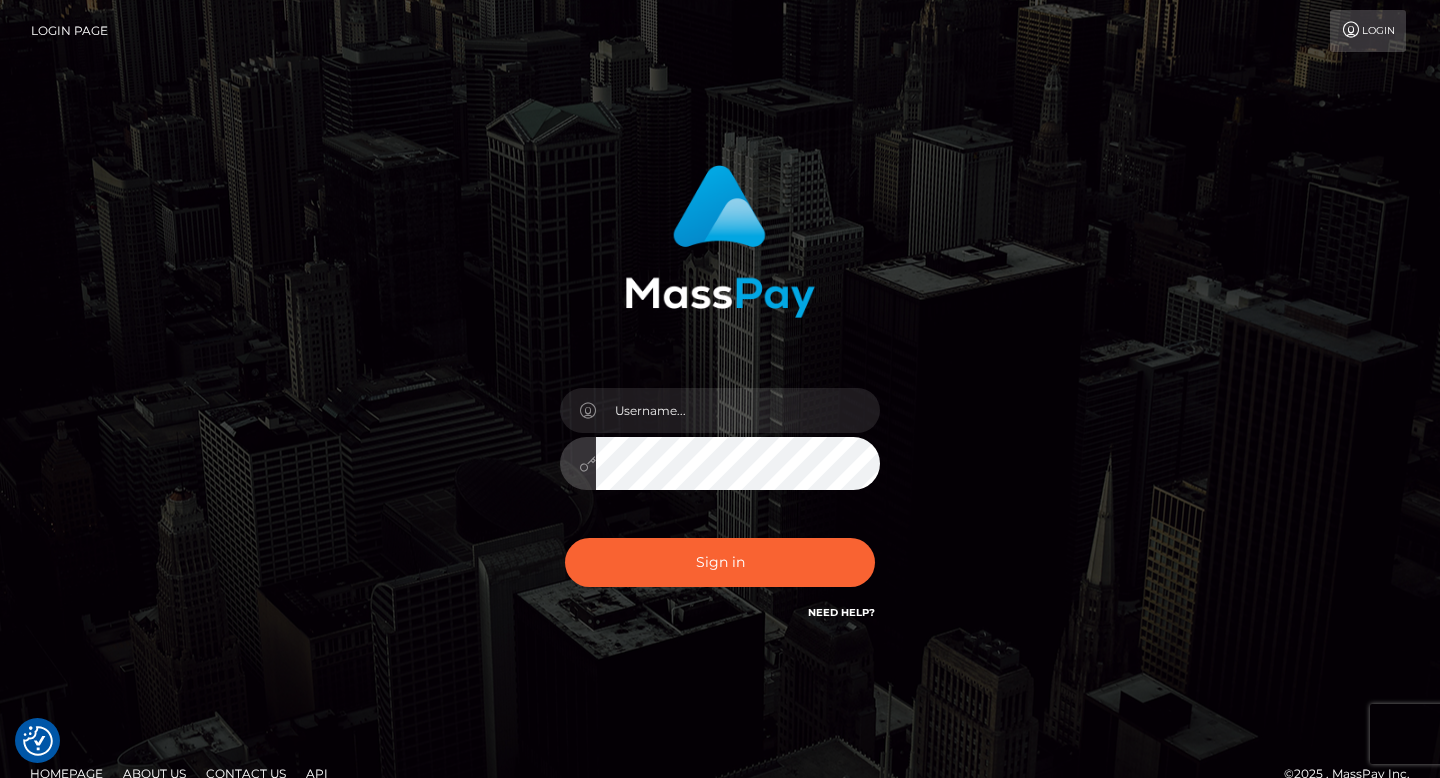 click at bounding box center [720, 449] 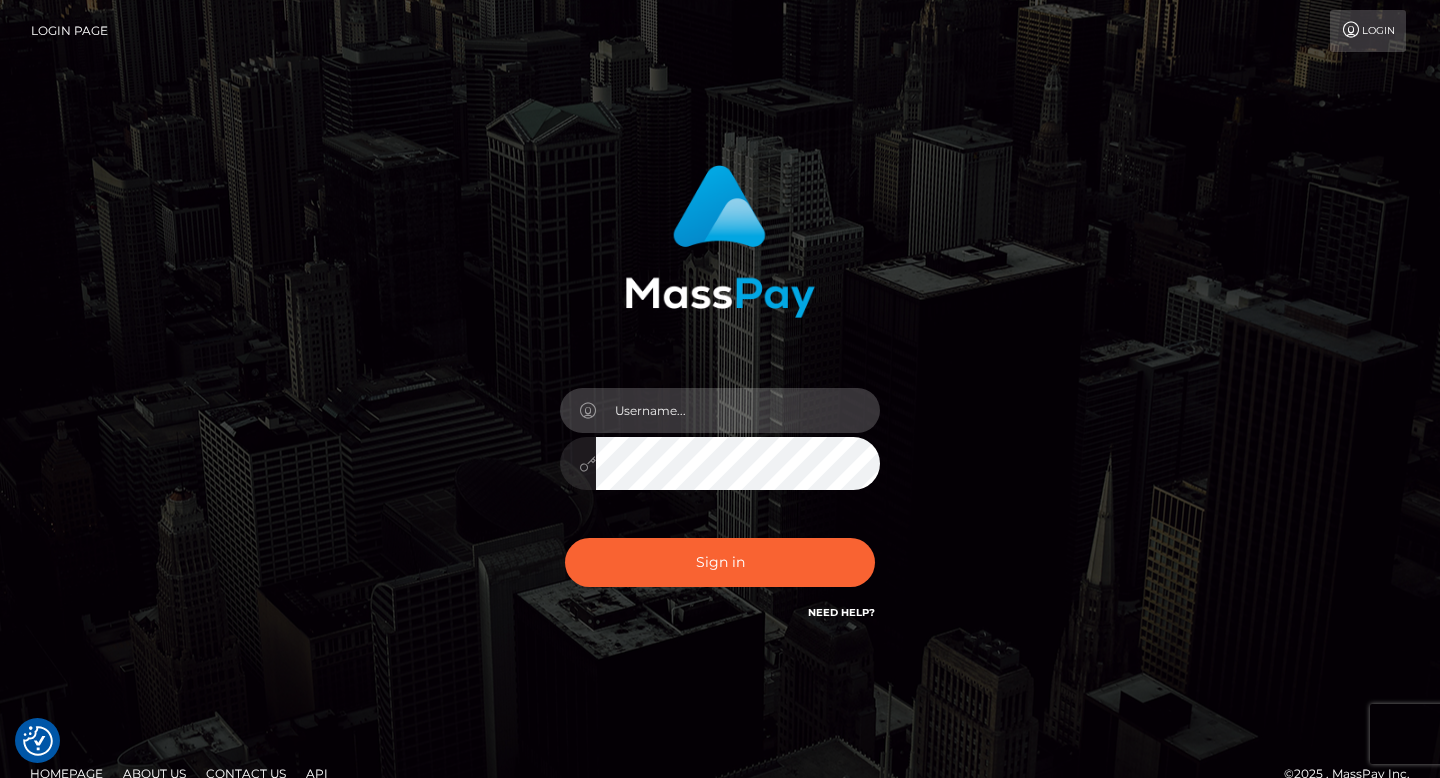 click at bounding box center (738, 410) 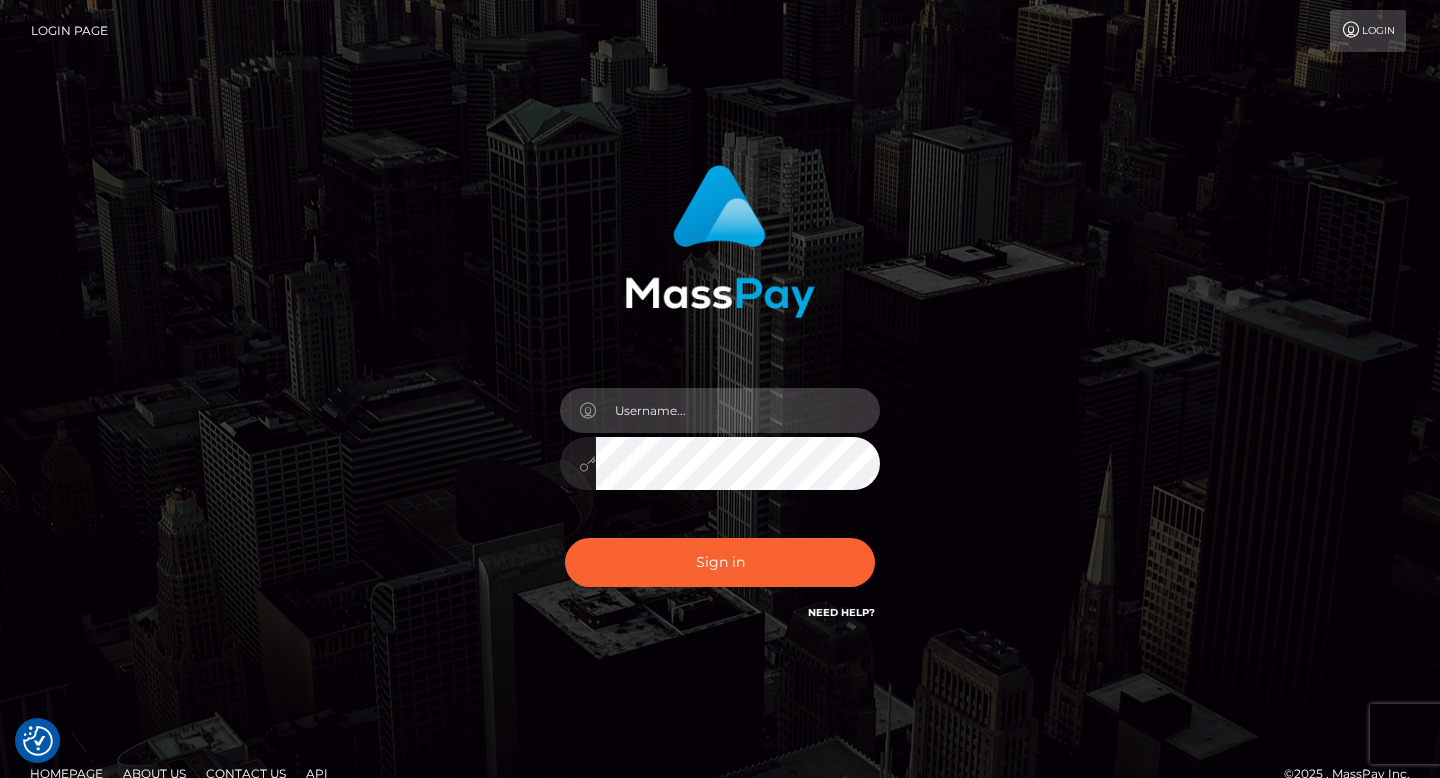 type on "camizzsilva55@gmail.com" 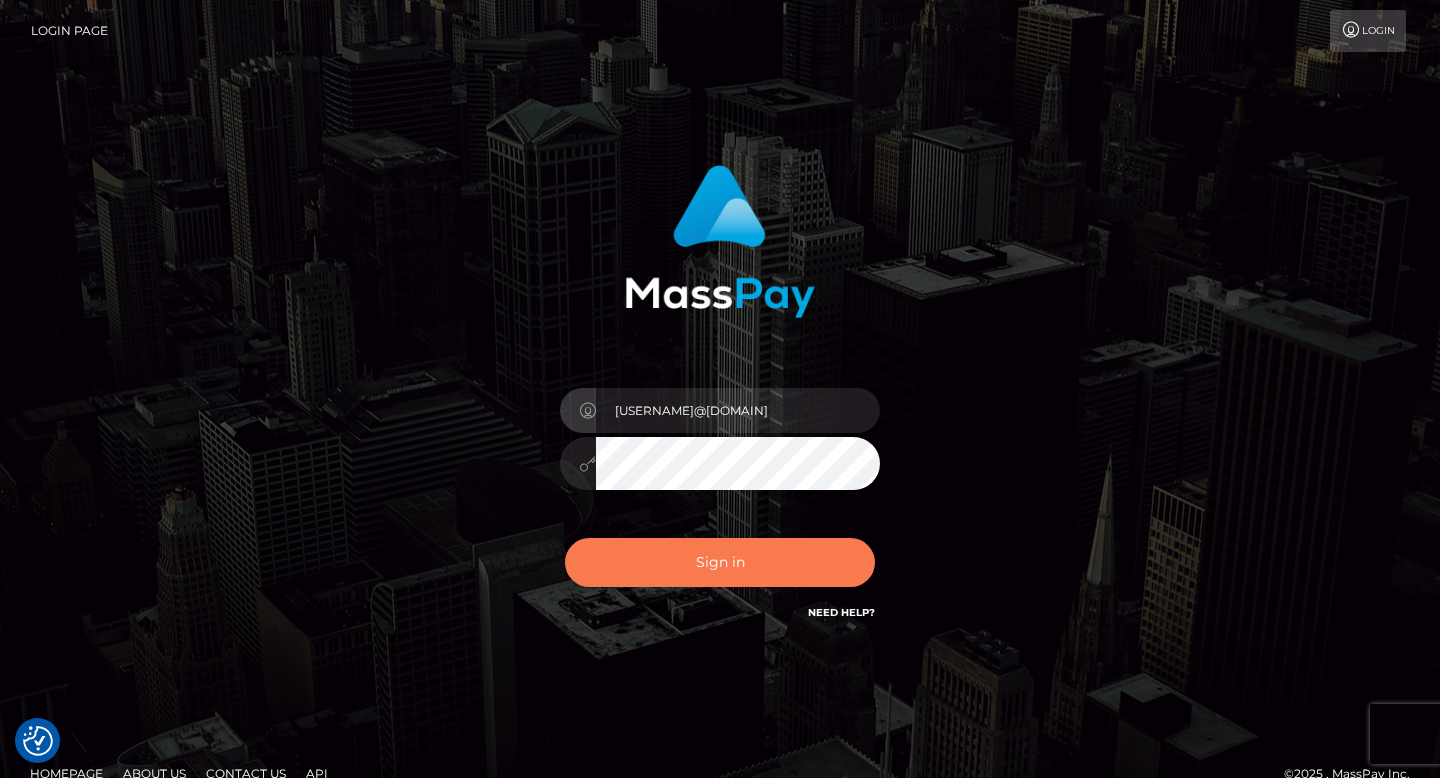click on "Sign in" at bounding box center [720, 562] 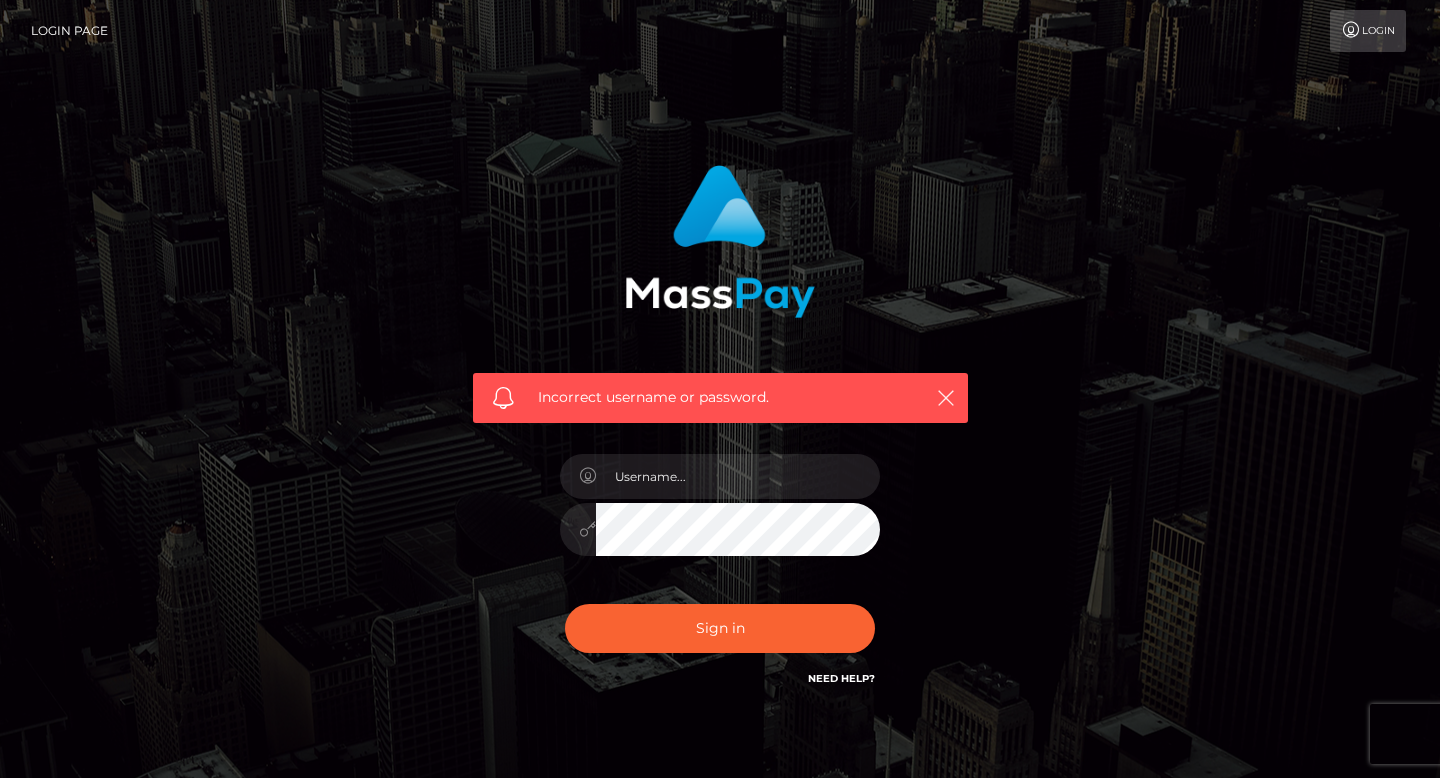scroll, scrollTop: 0, scrollLeft: 0, axis: both 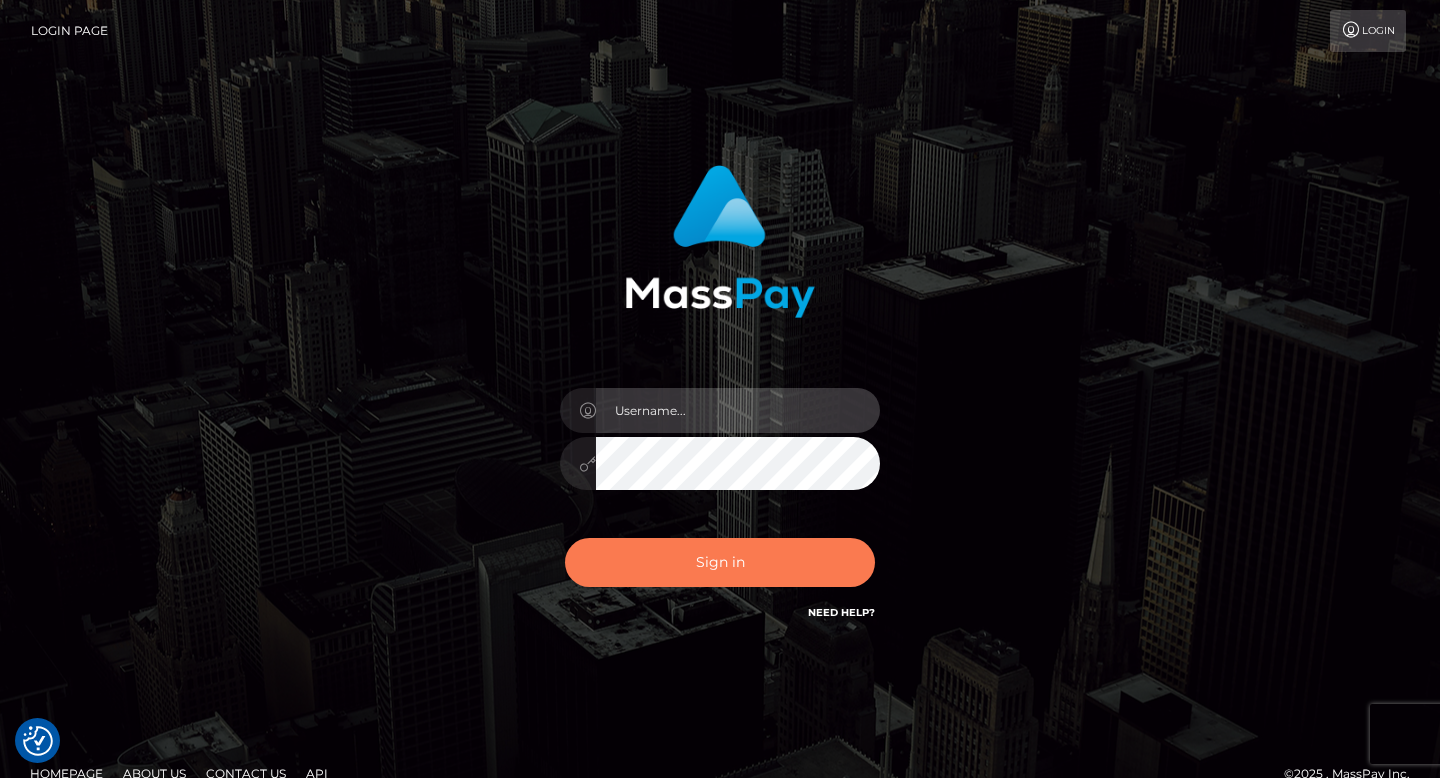 type on "[EMAIL]" 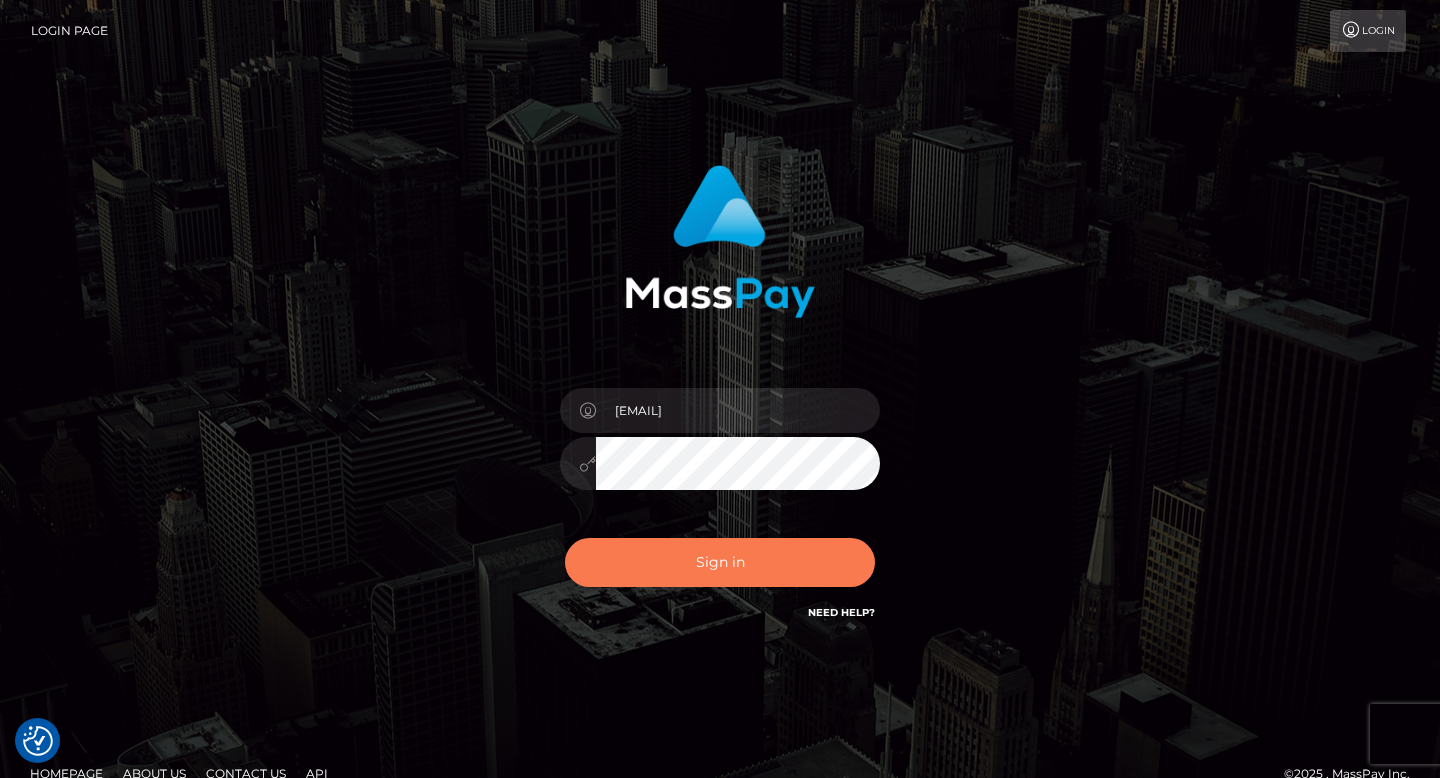 click on "Sign in" at bounding box center [720, 562] 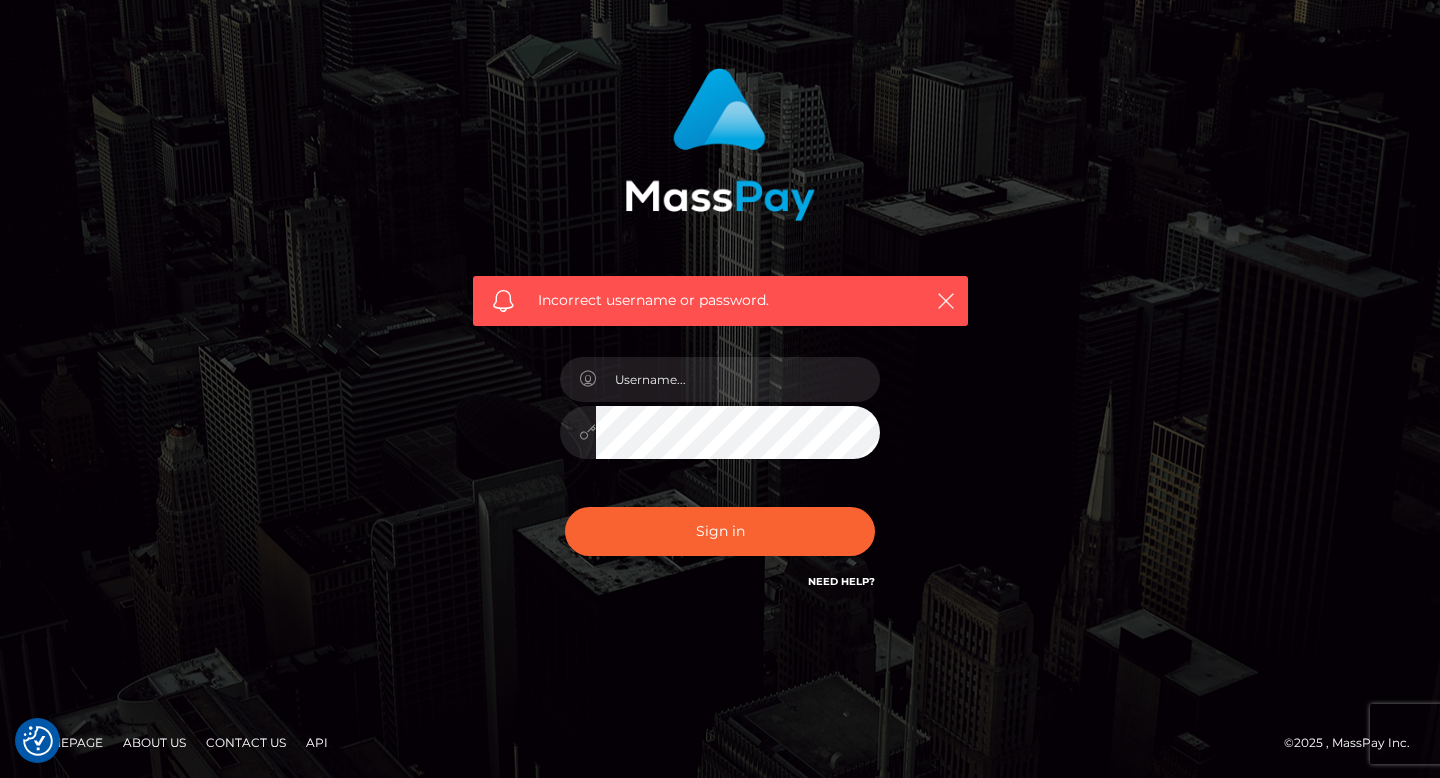 scroll, scrollTop: 205, scrollLeft: 0, axis: vertical 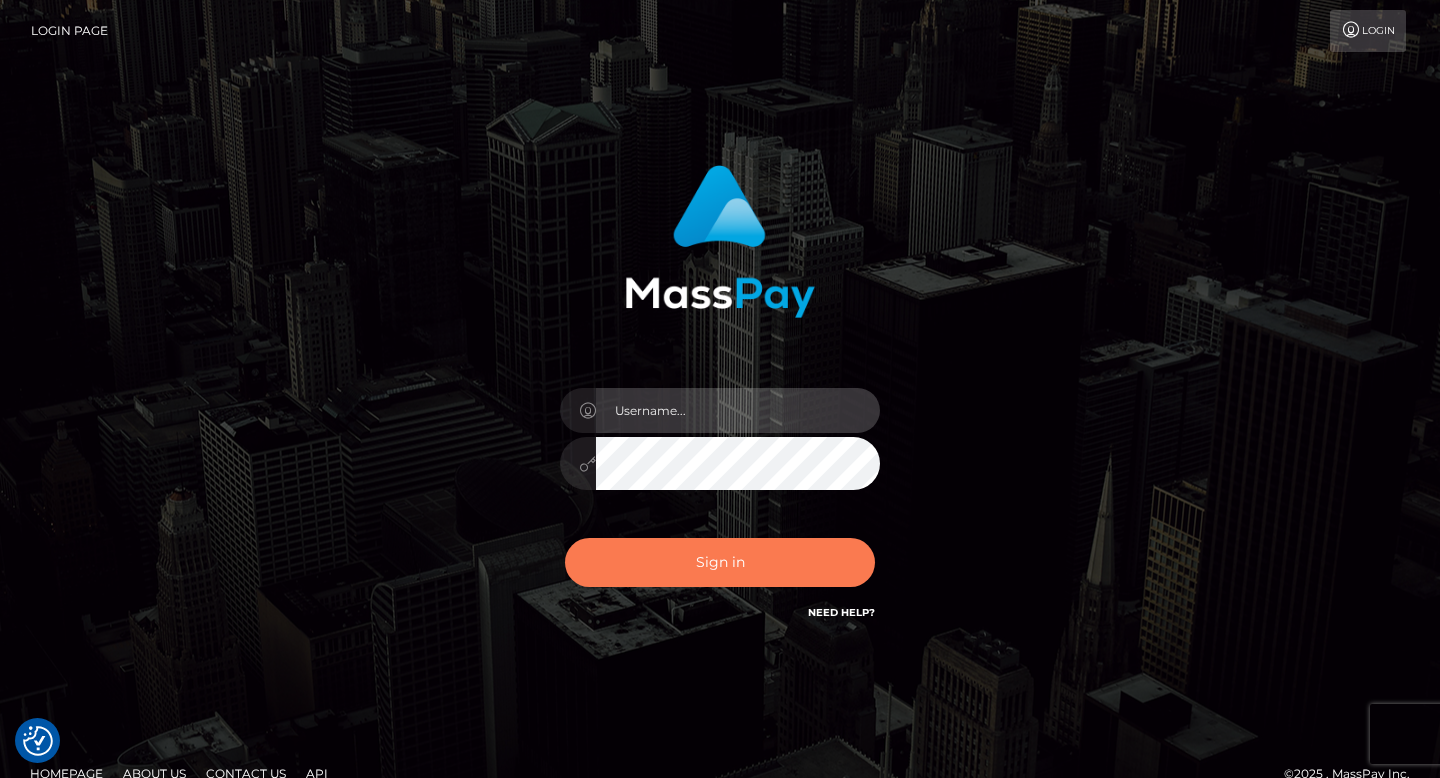 type on "camizzsilva55@gmail.com" 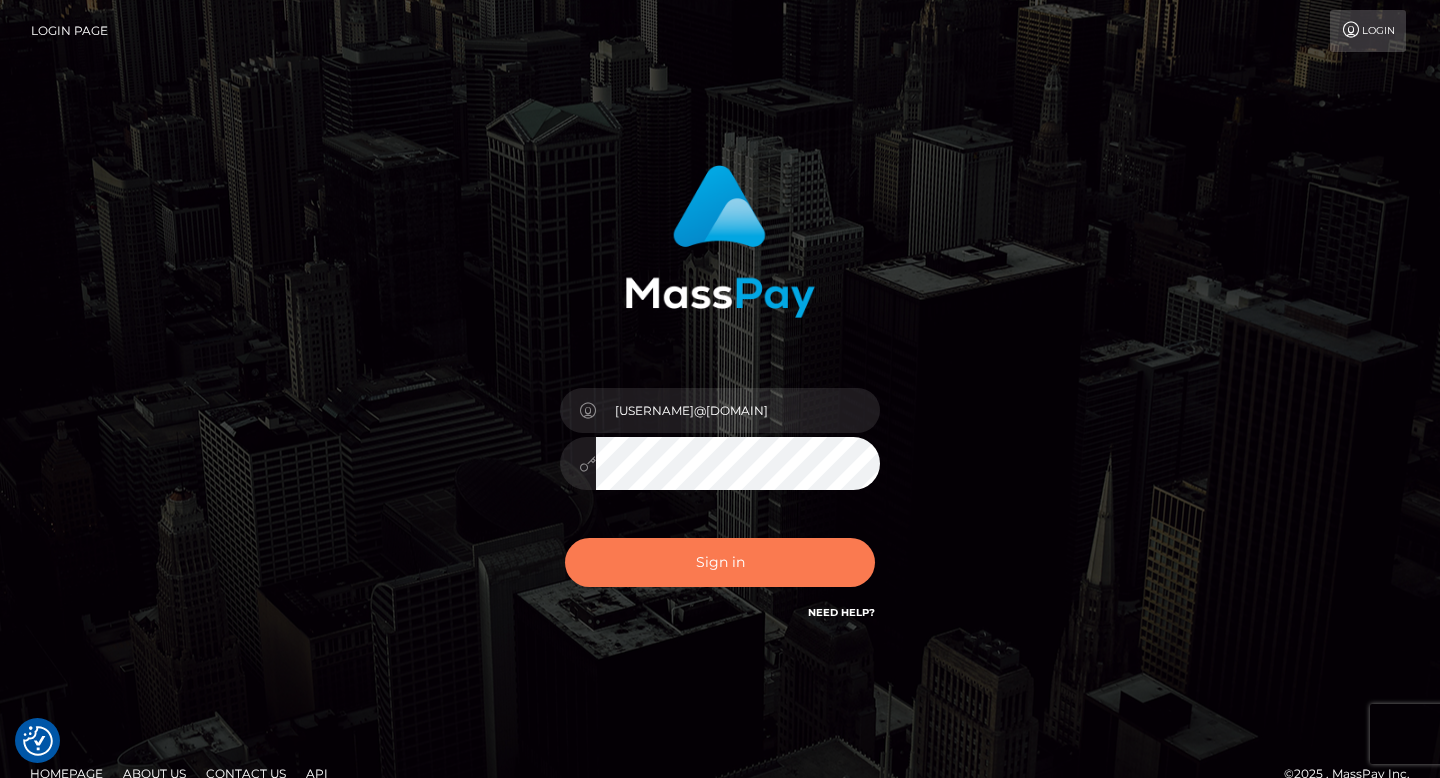 click on "Sign in" at bounding box center (720, 562) 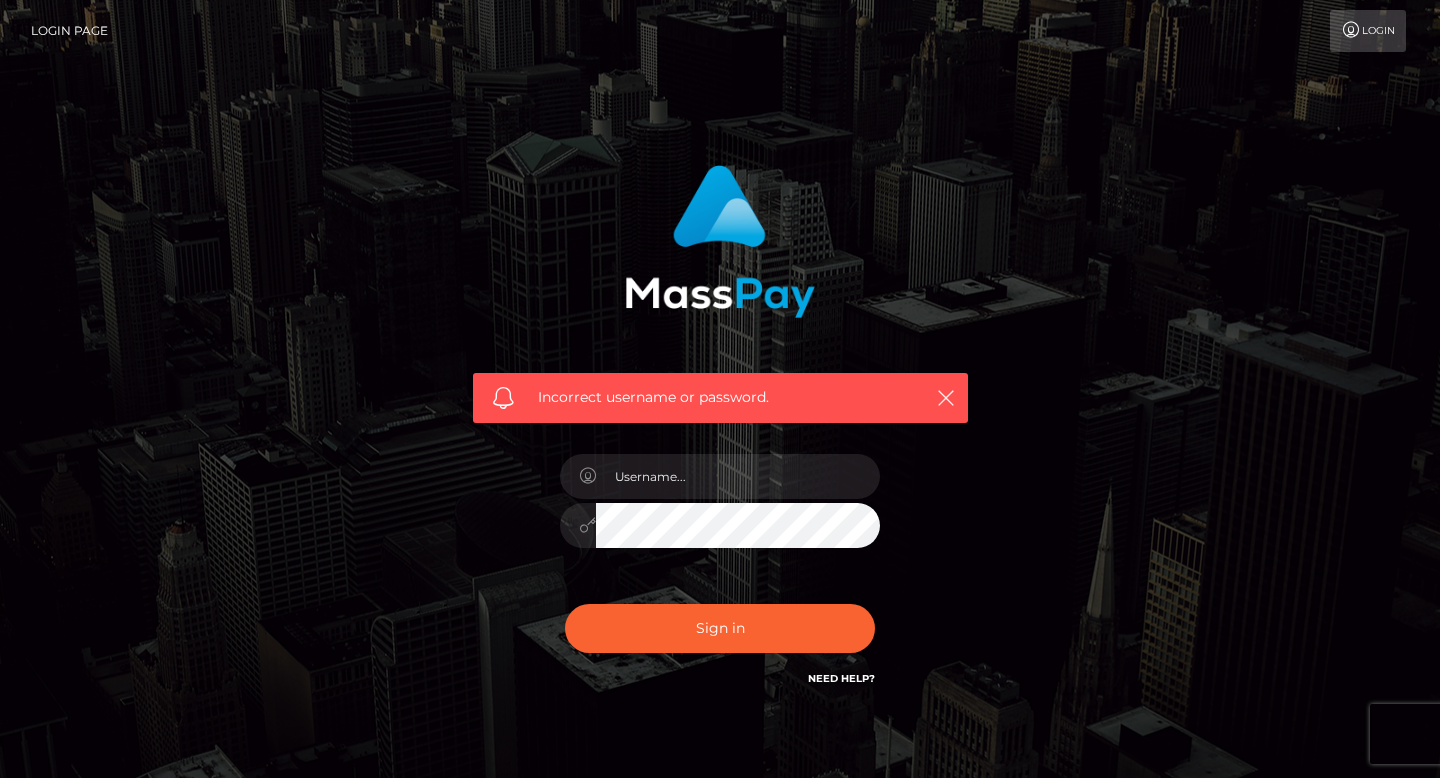 scroll, scrollTop: 0, scrollLeft: 0, axis: both 